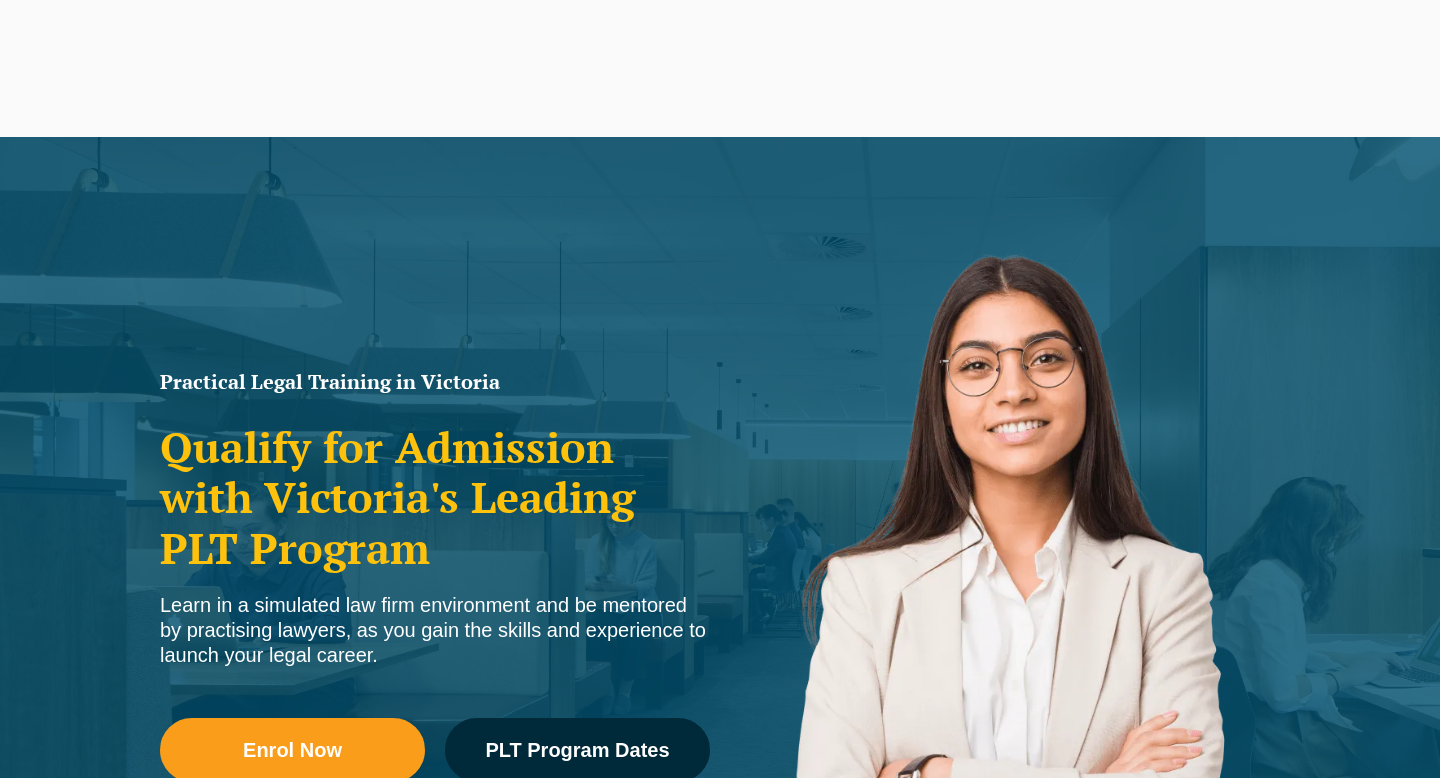 scroll, scrollTop: 904, scrollLeft: 0, axis: vertical 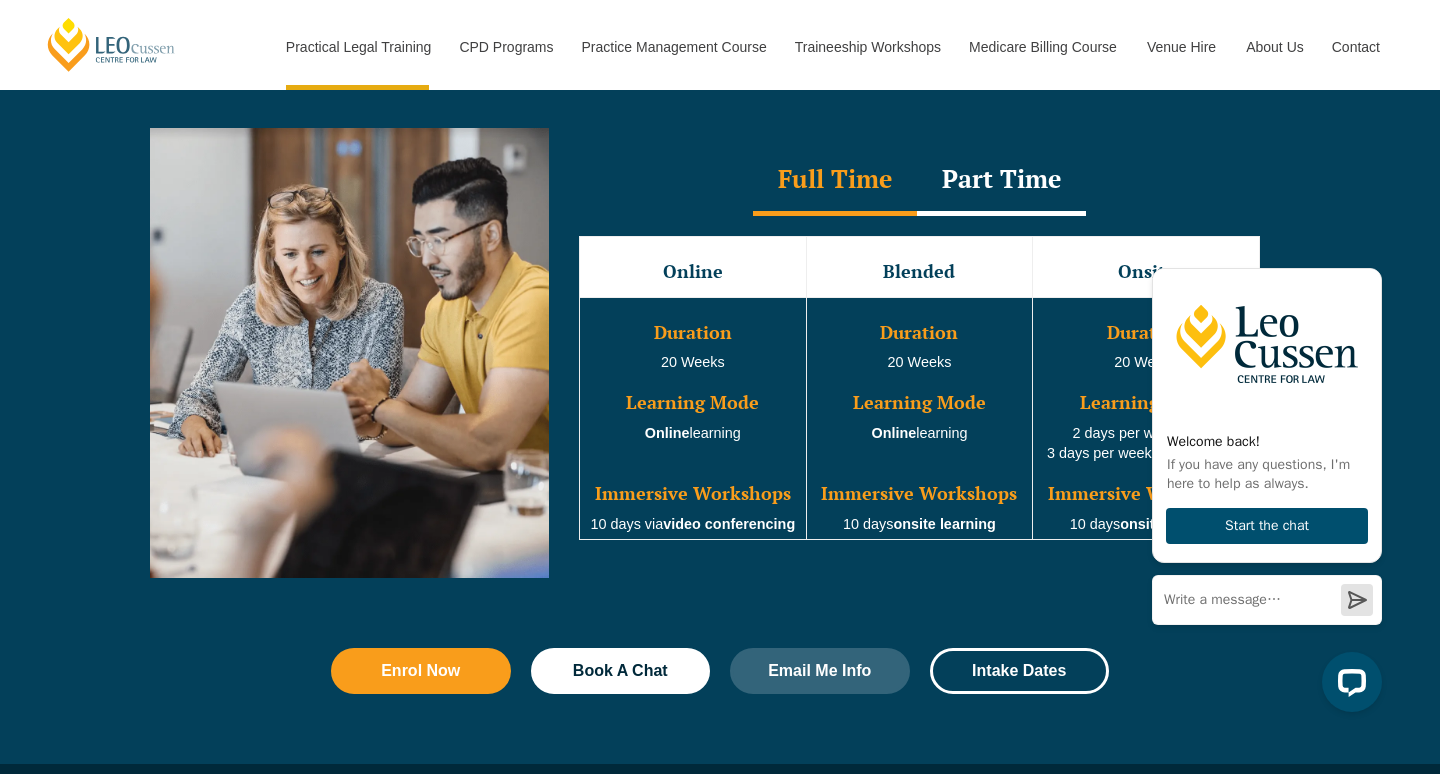 click on "Part Time" at bounding box center [1001, 181] 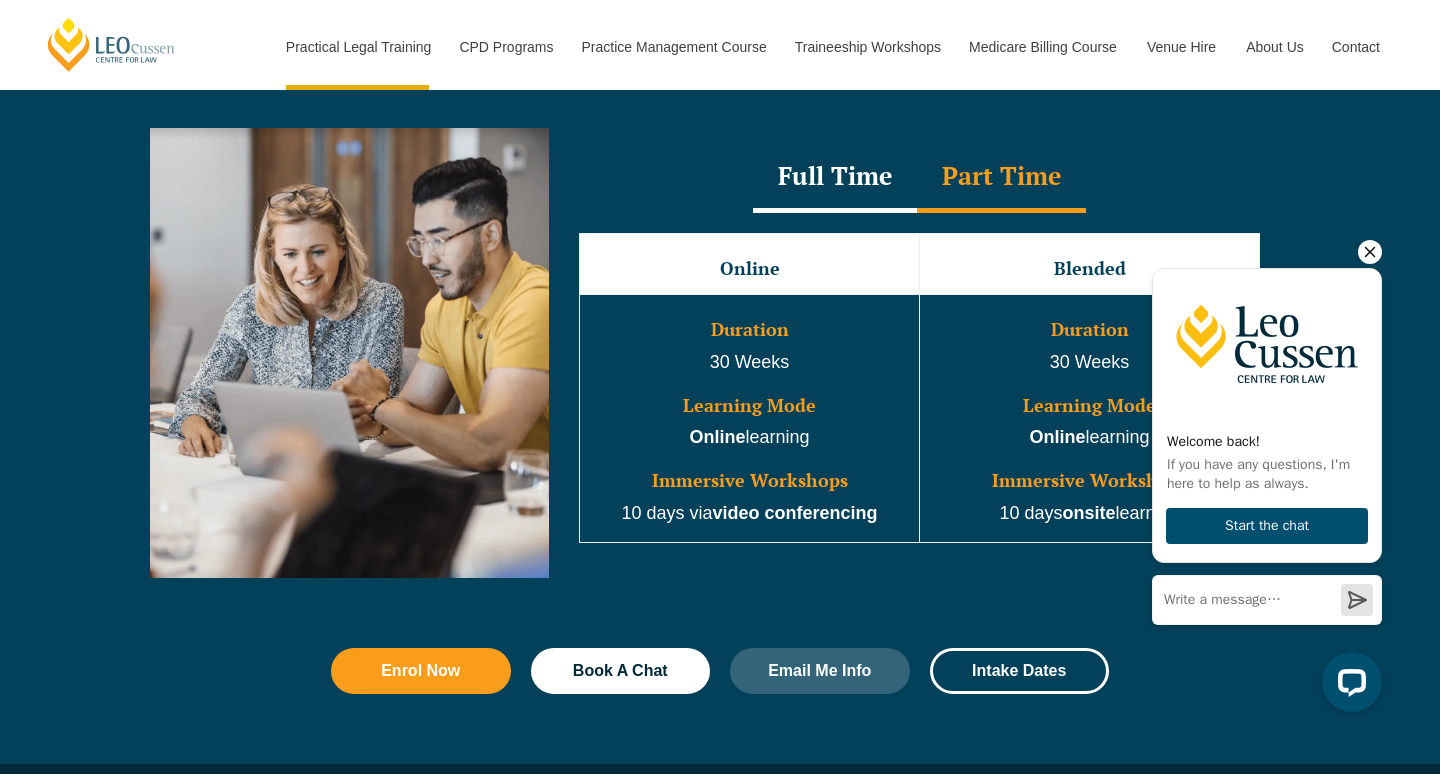 click 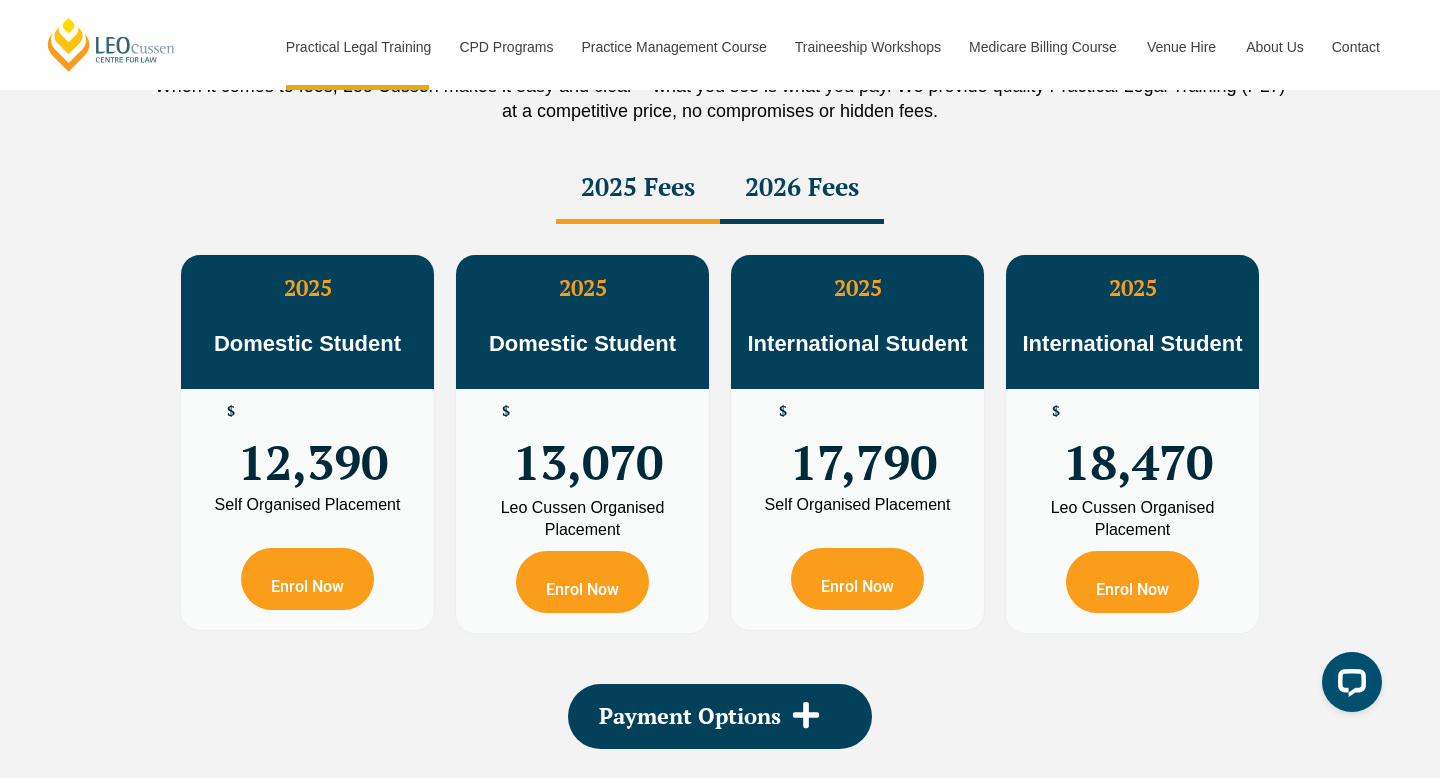 scroll, scrollTop: 3556, scrollLeft: 0, axis: vertical 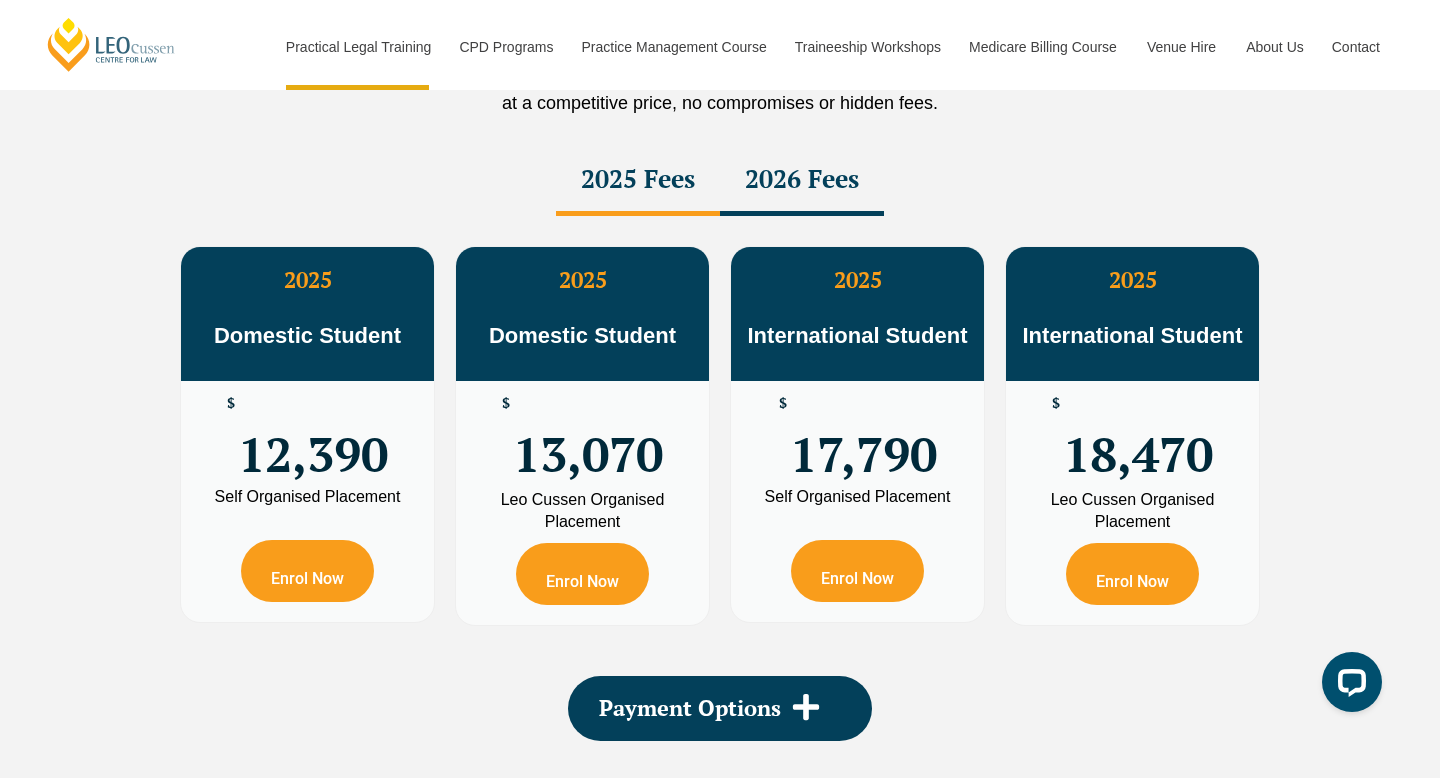 click on "2026 Fees" at bounding box center [802, 181] 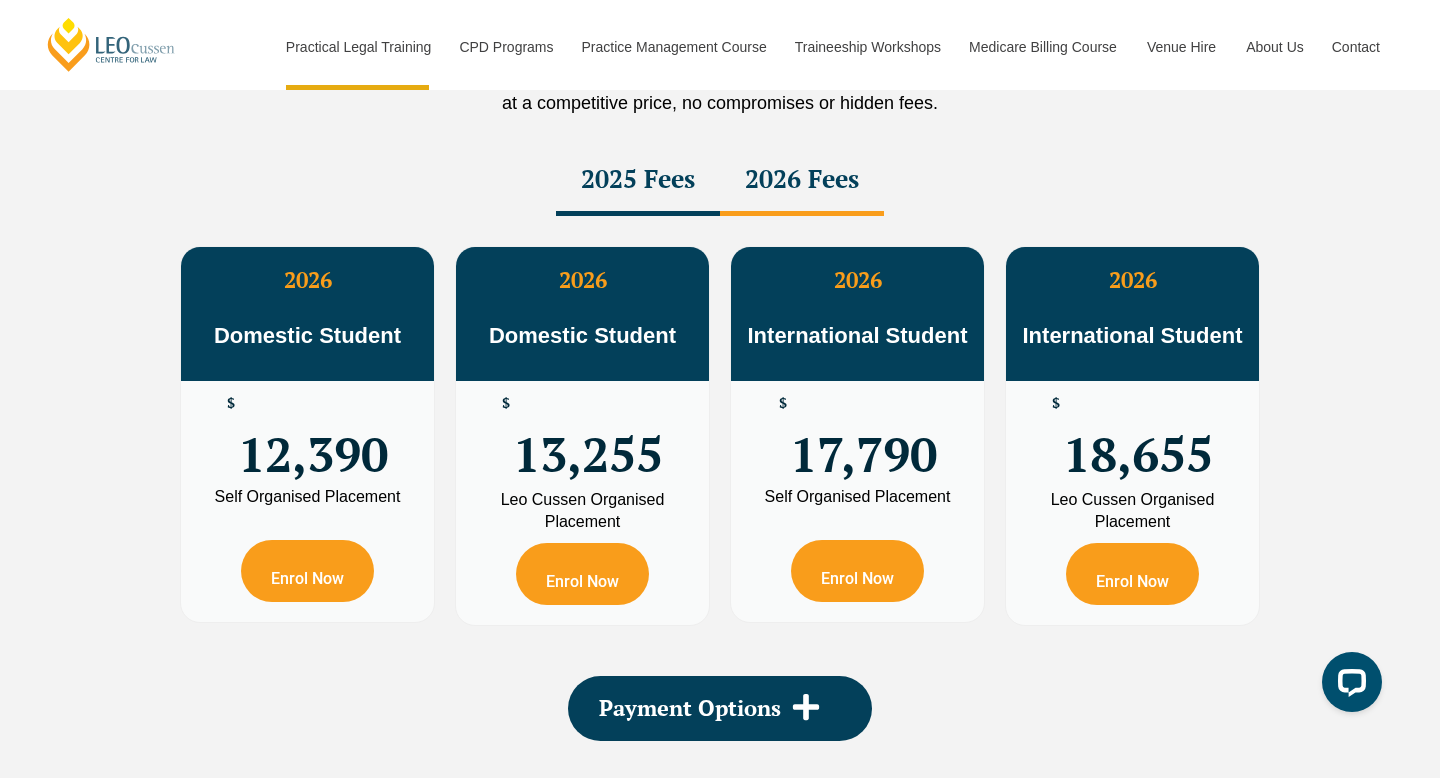 click on "2025 Fees" at bounding box center (638, 181) 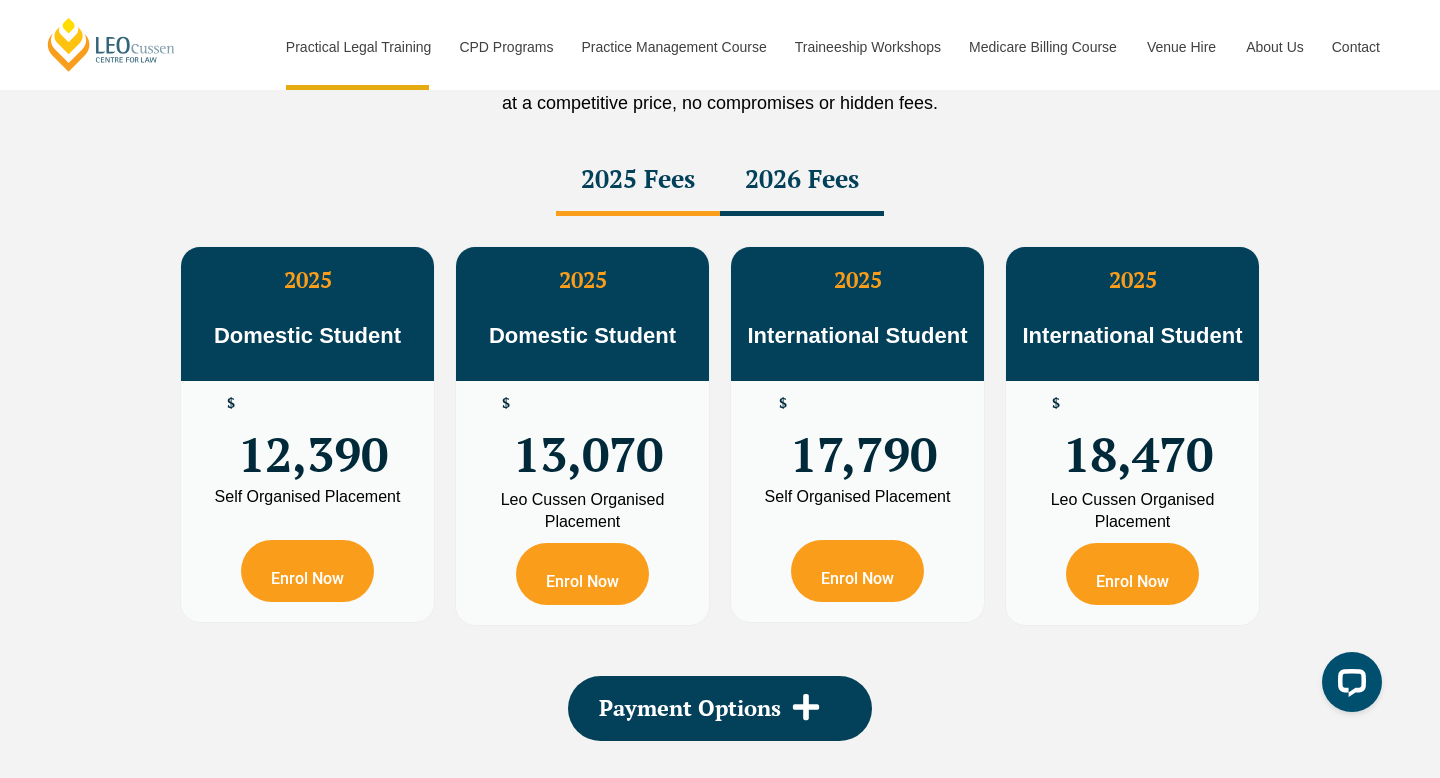 click on "2026 Fees" at bounding box center [802, 181] 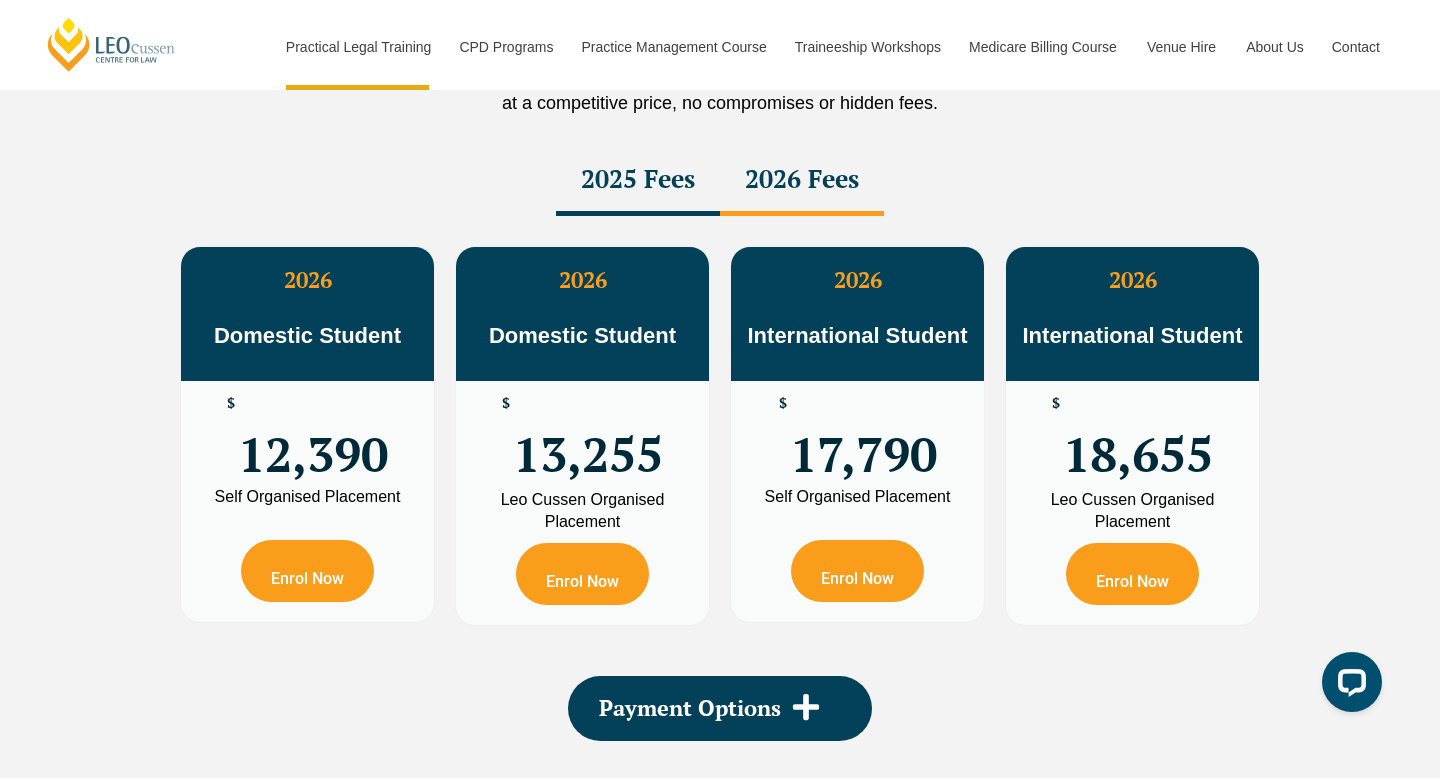 click on "2025 Fees" at bounding box center (638, 181) 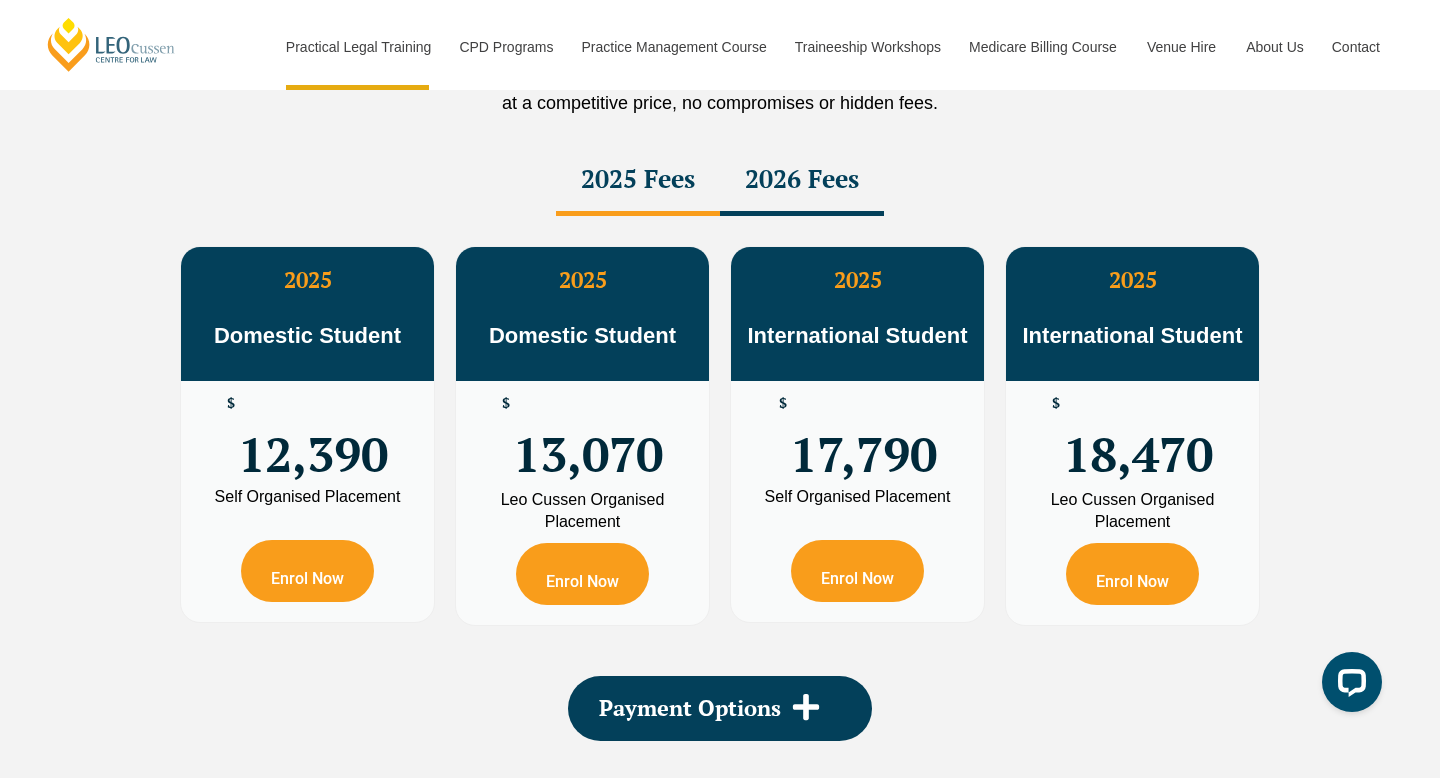 click on "2026 Fees" at bounding box center (802, 181) 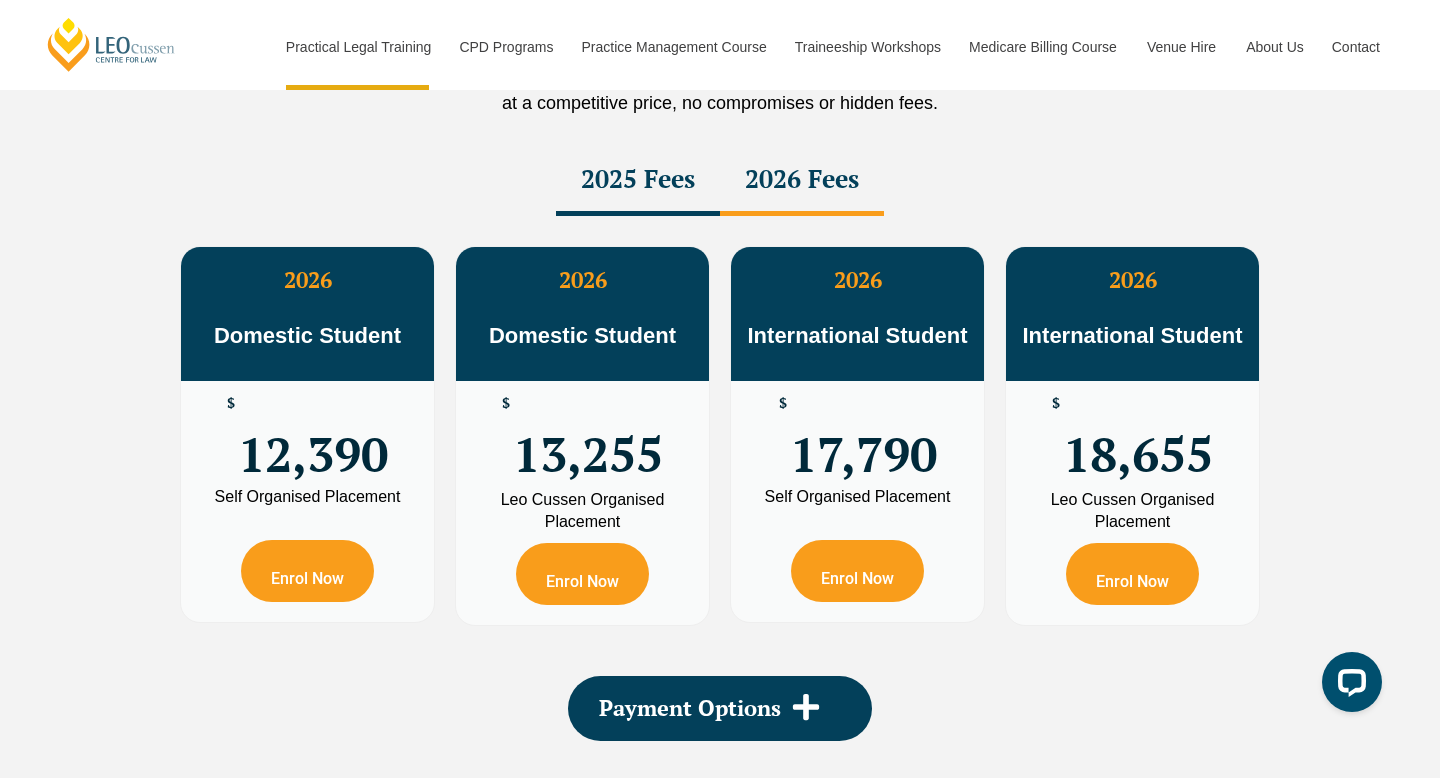 click on "2025 Fees" at bounding box center [638, 181] 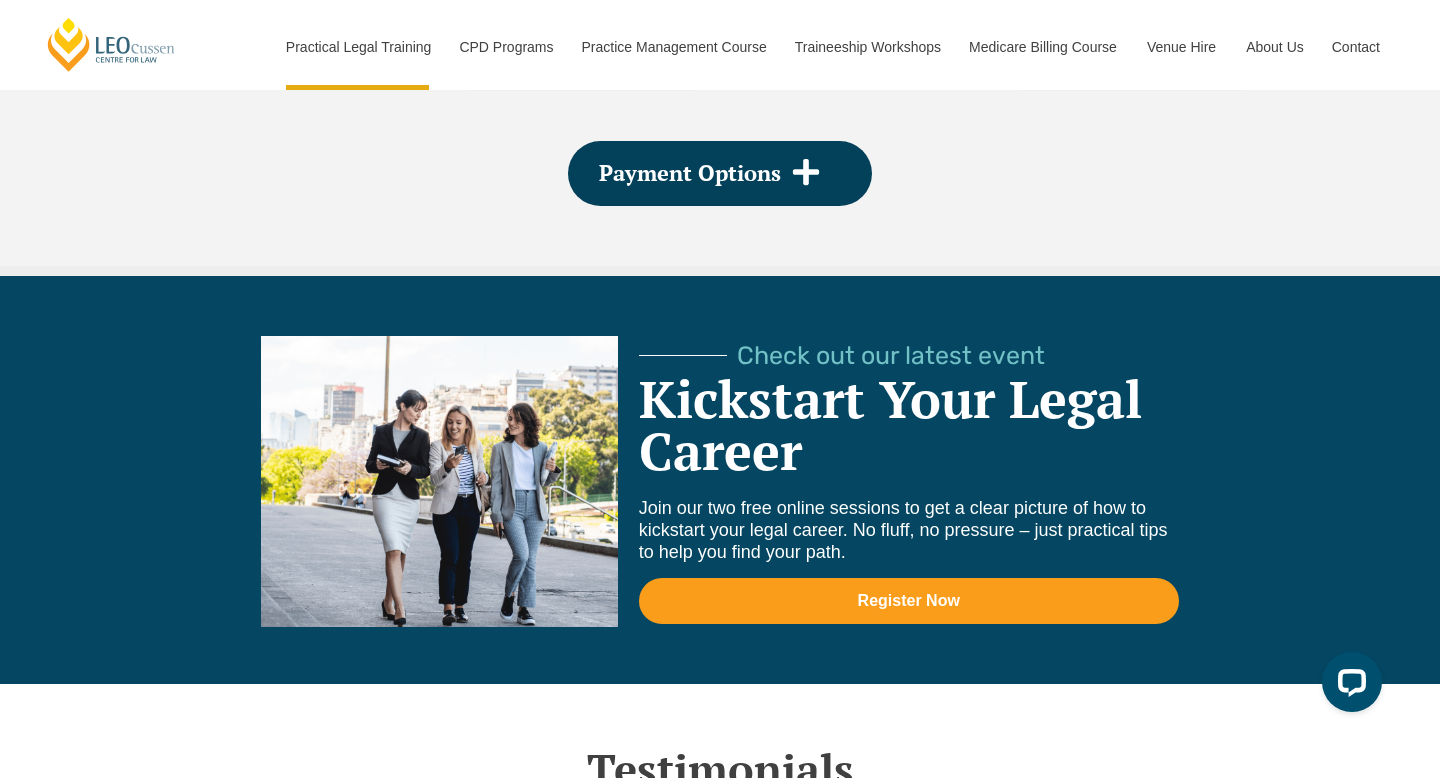 scroll, scrollTop: 4088, scrollLeft: 0, axis: vertical 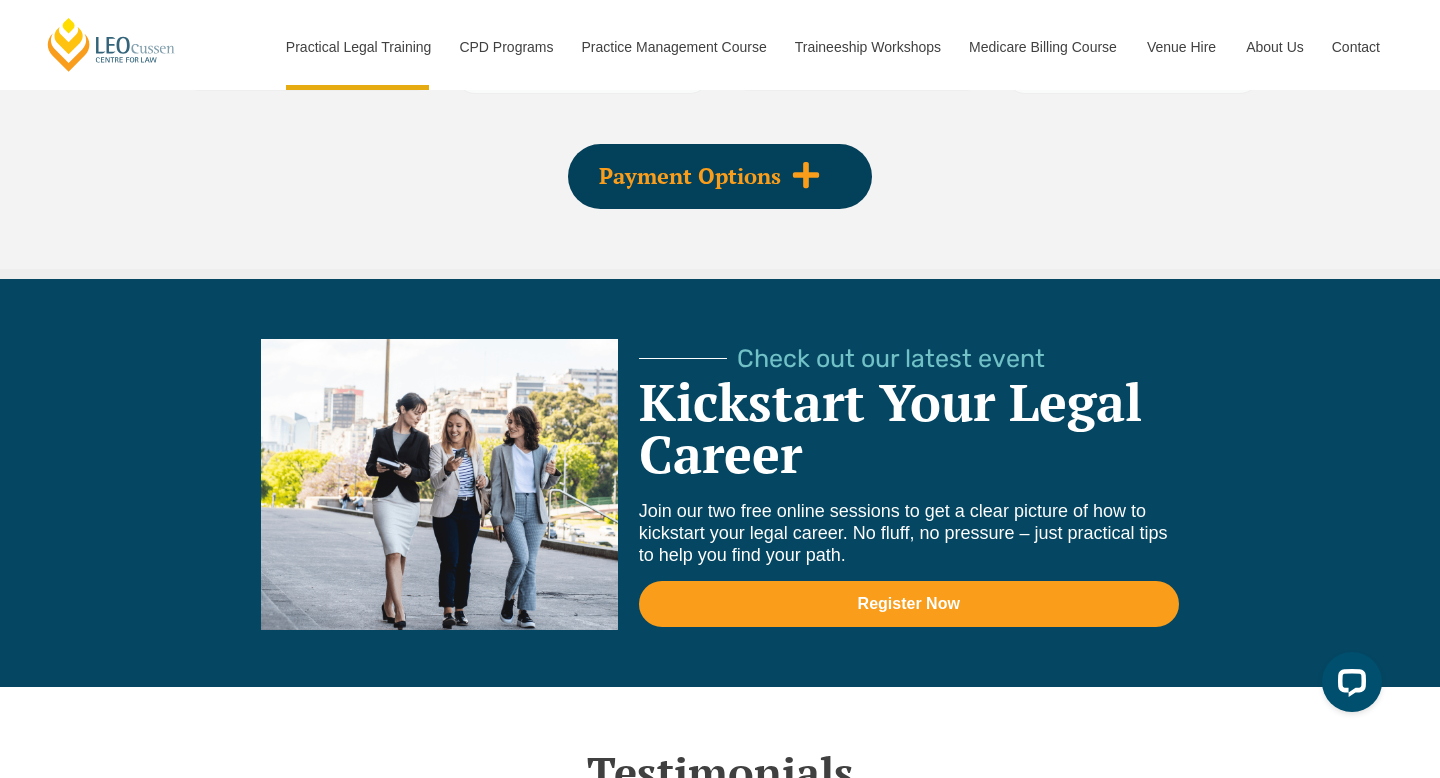 click on "Payment Options" at bounding box center [690, 176] 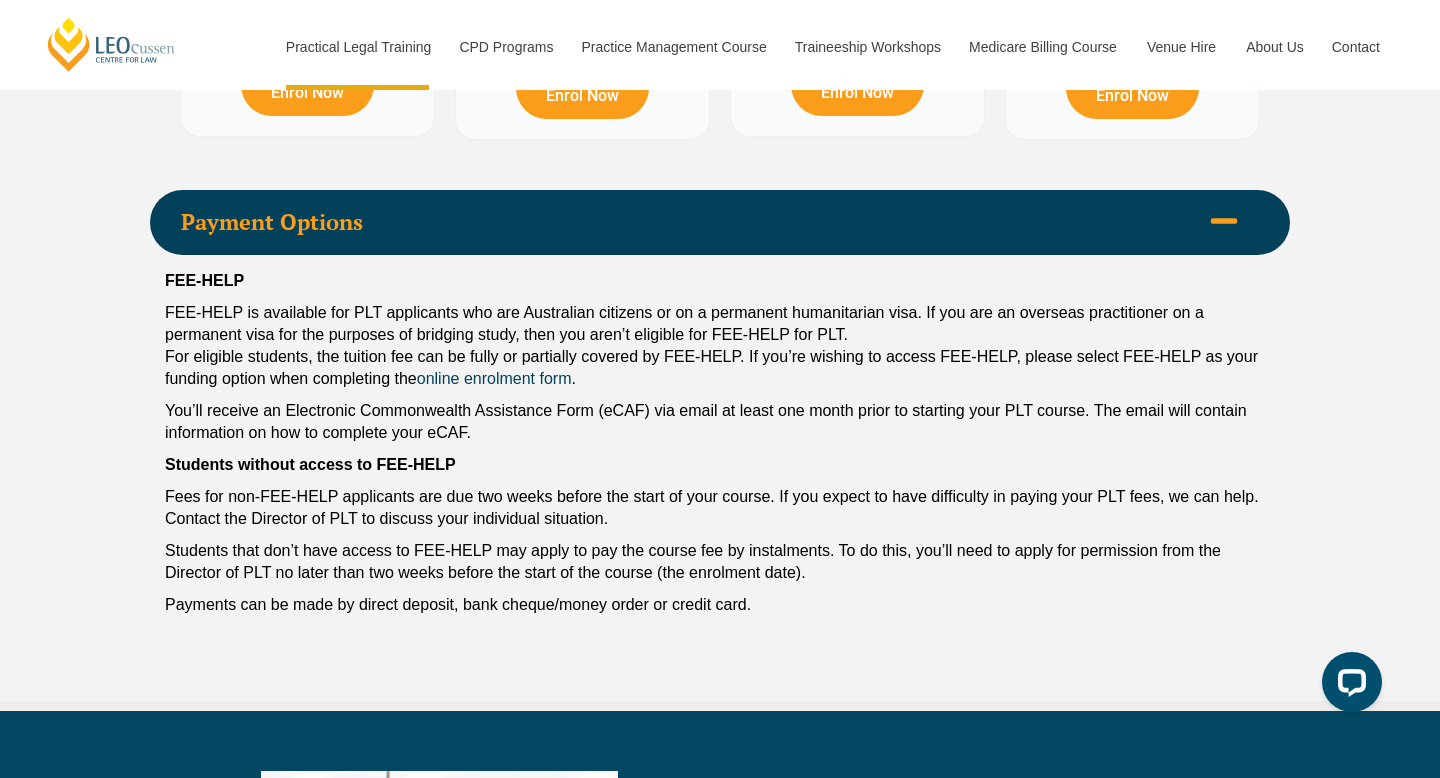 scroll, scrollTop: 4017, scrollLeft: 0, axis: vertical 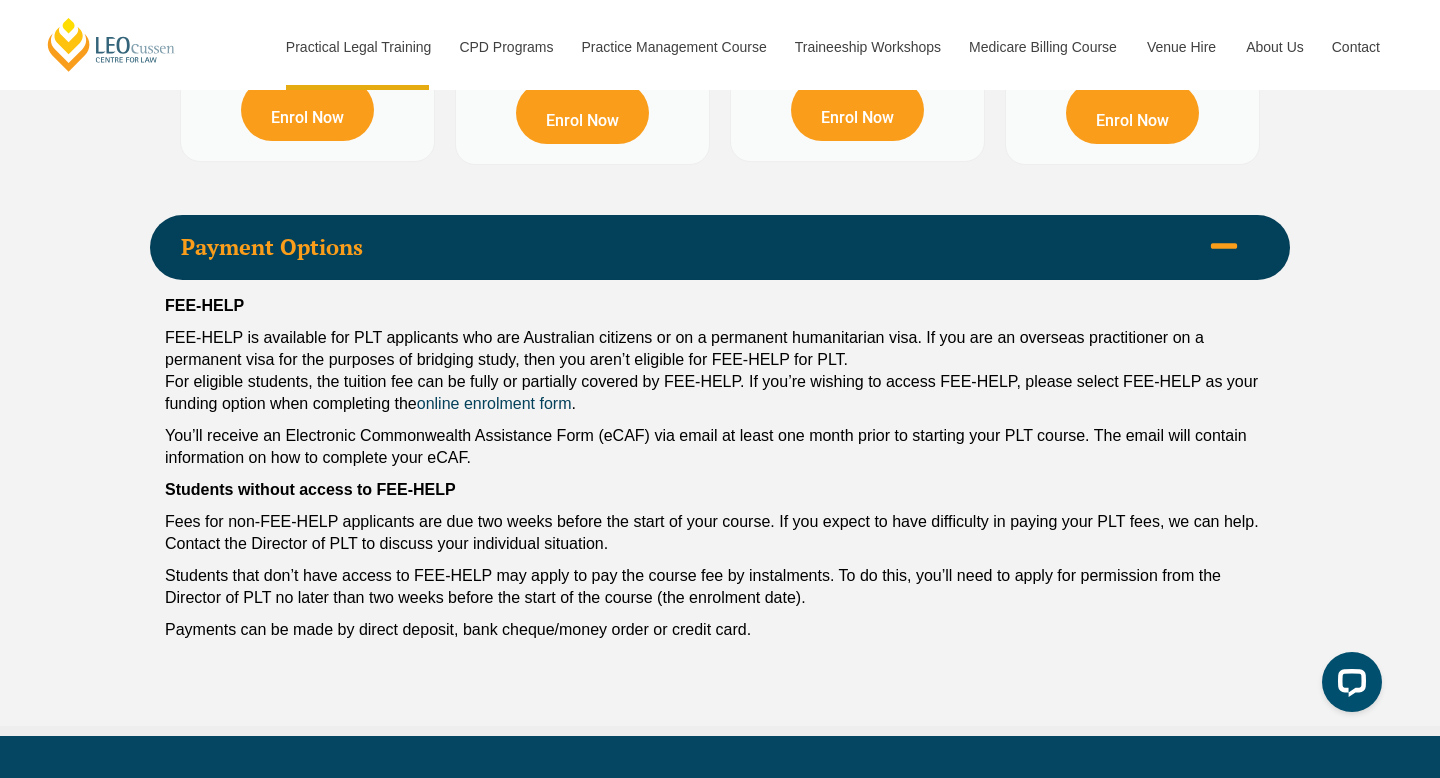 click on "Payment Options" at bounding box center (690, 247) 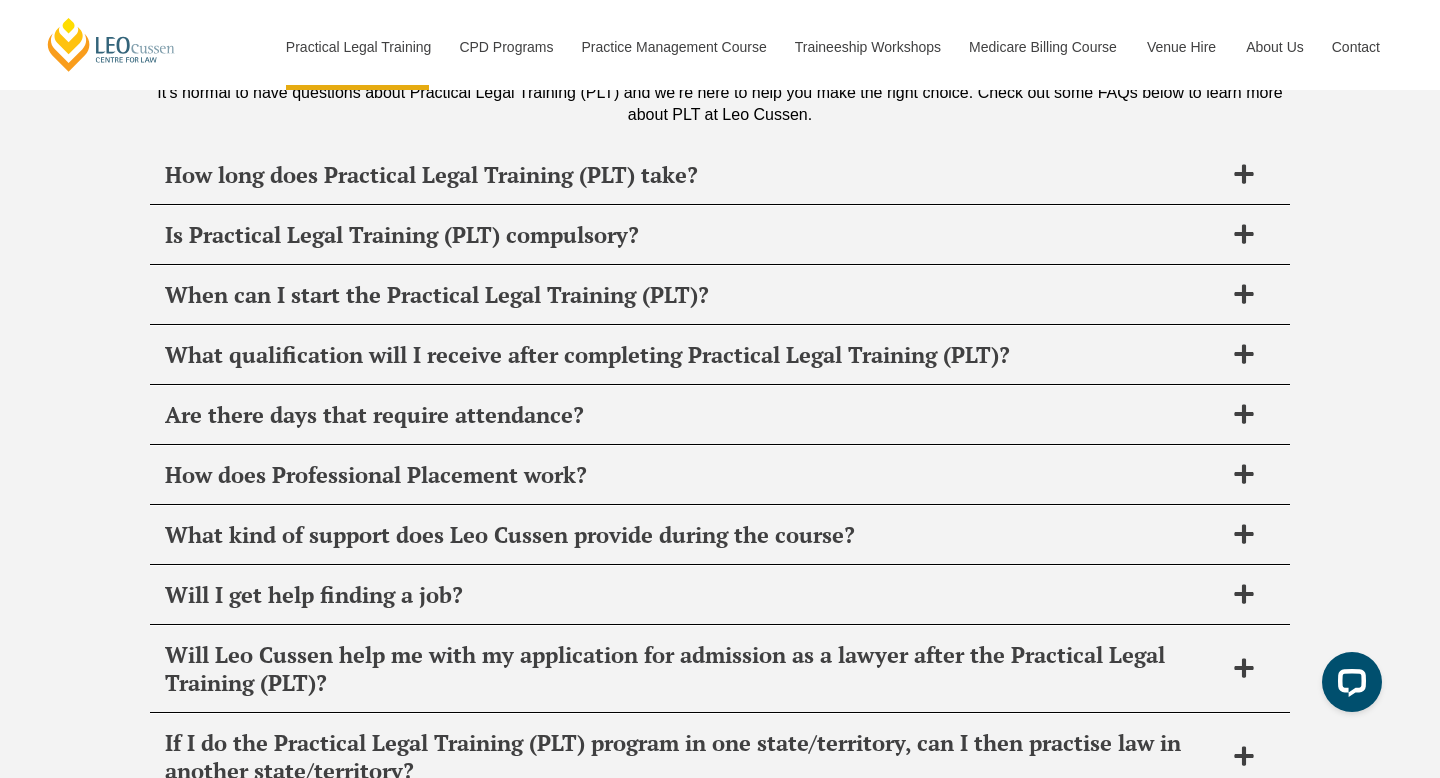 scroll, scrollTop: 9341, scrollLeft: 0, axis: vertical 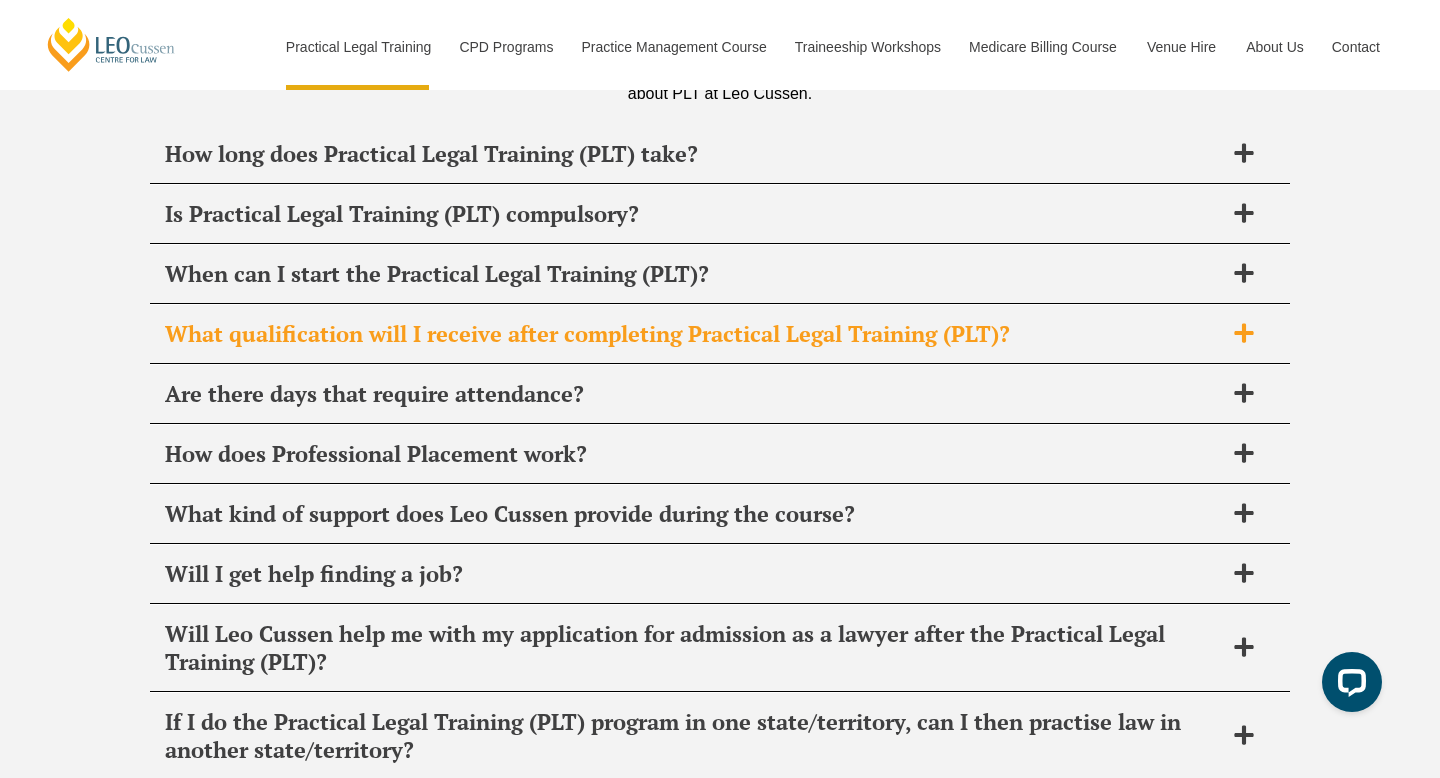 click on "What qualification will I receive after completing Practical Legal Training (PLT)?" at bounding box center [694, 334] 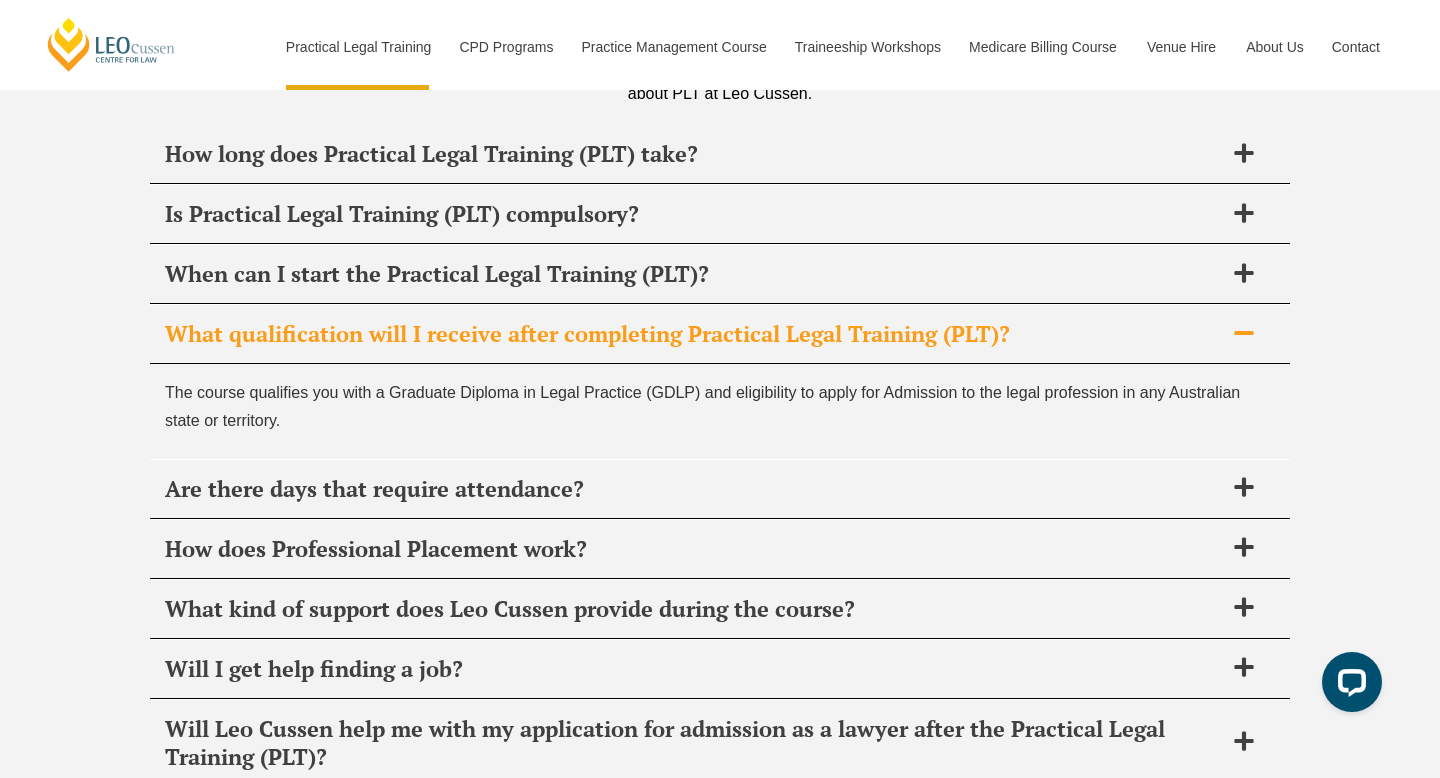 click on "What qualification will I receive after completing Practical Legal Training (PLT)?" at bounding box center [694, 334] 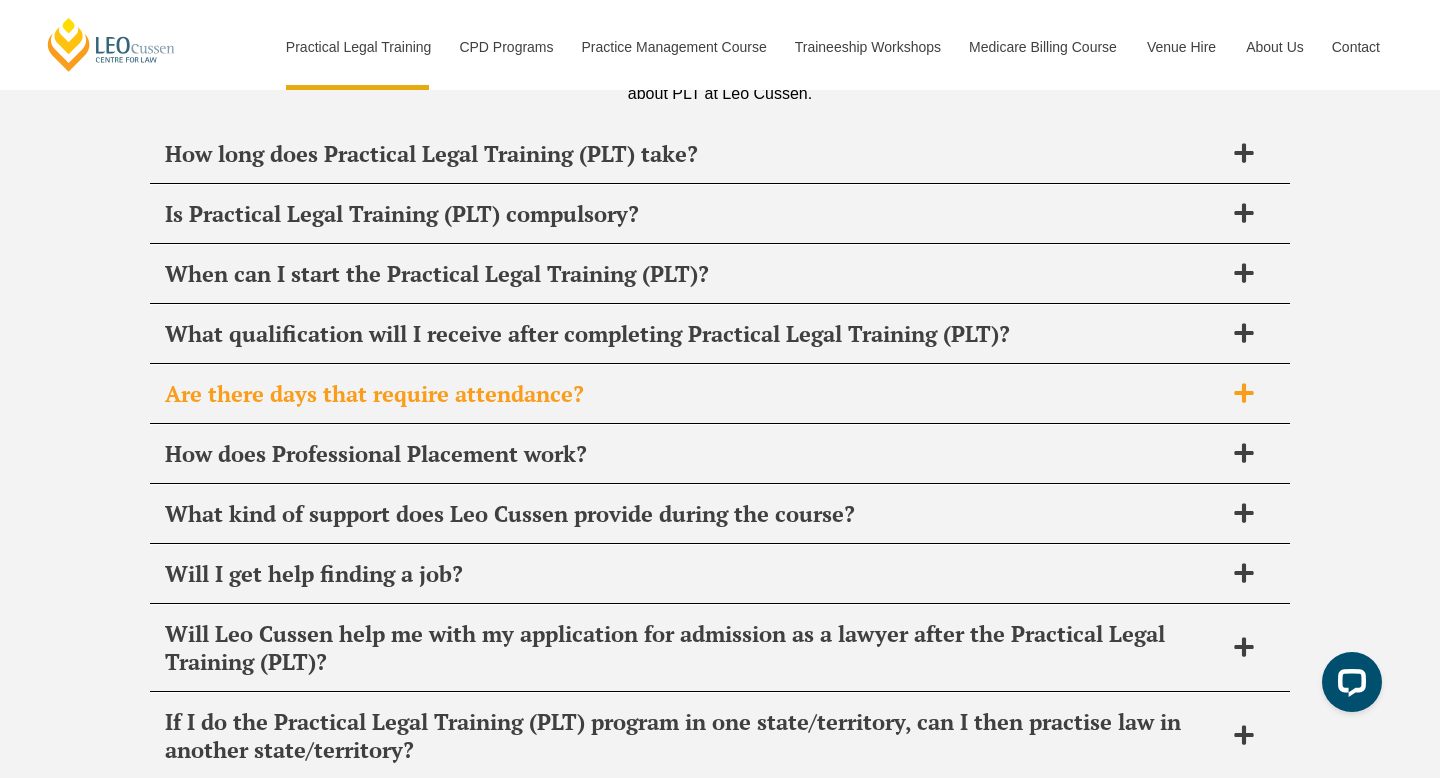 click on "Are there days that require attendance?" at bounding box center (694, 394) 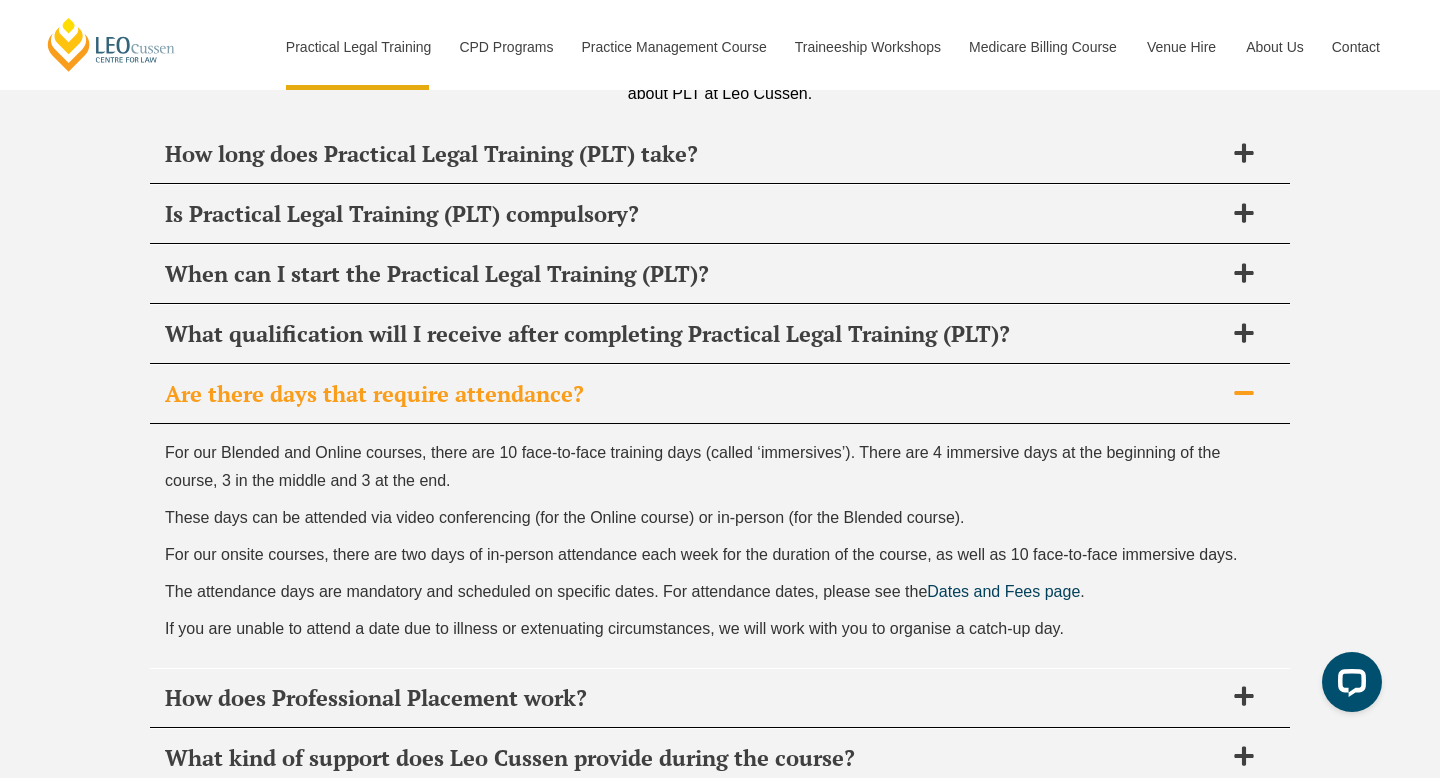 click on "Are there days that require attendance?" at bounding box center (694, 394) 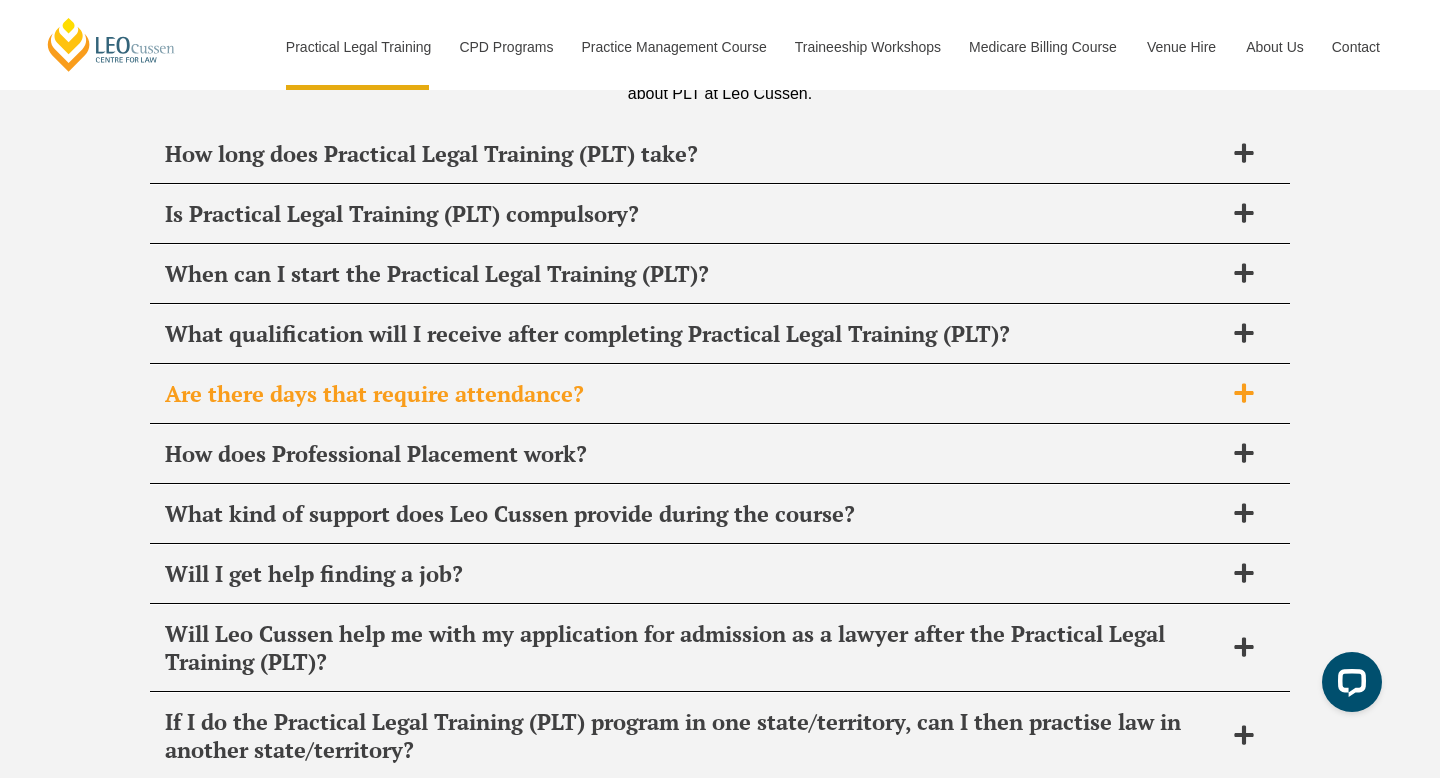 click on "Are there days that require attendance?" at bounding box center [694, 394] 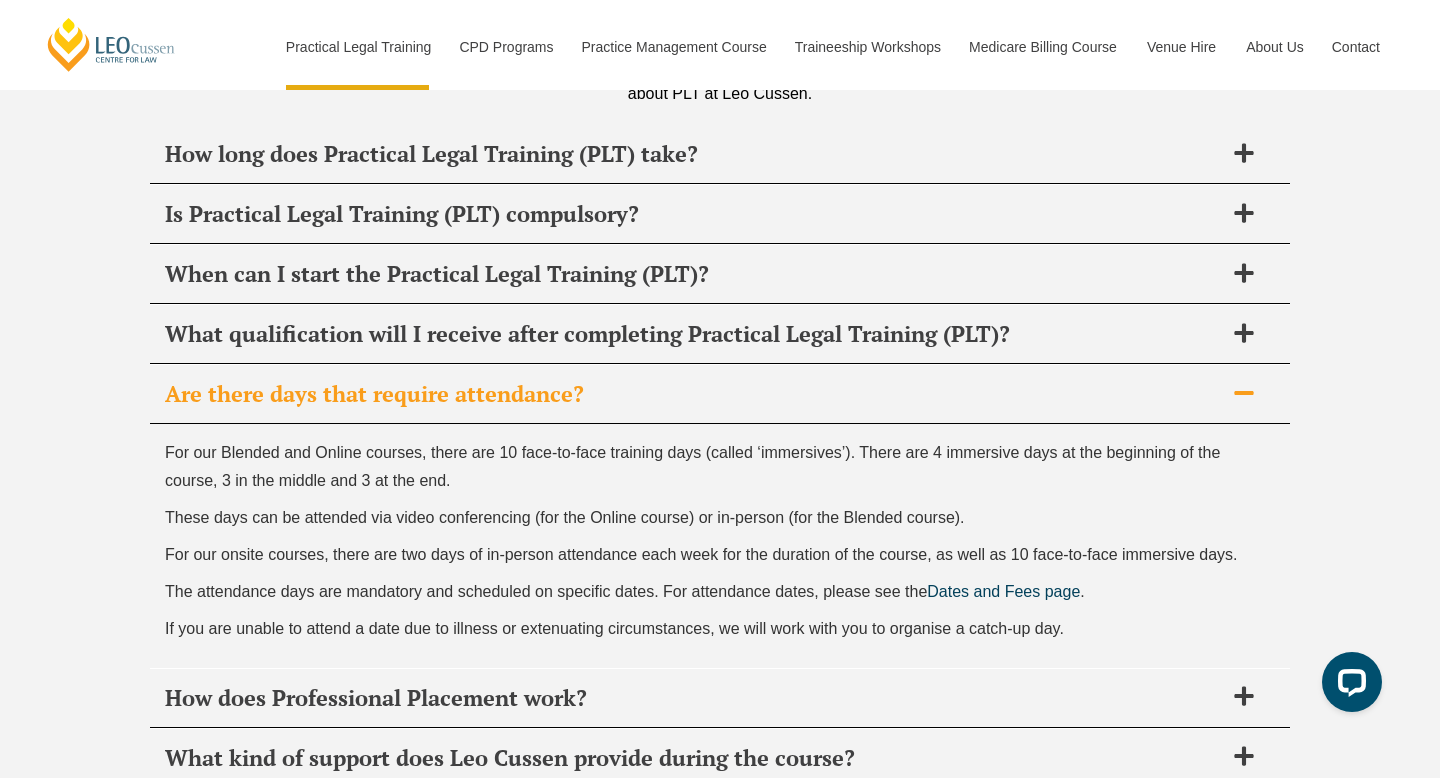 click on "Are there days that require attendance?" at bounding box center [694, 394] 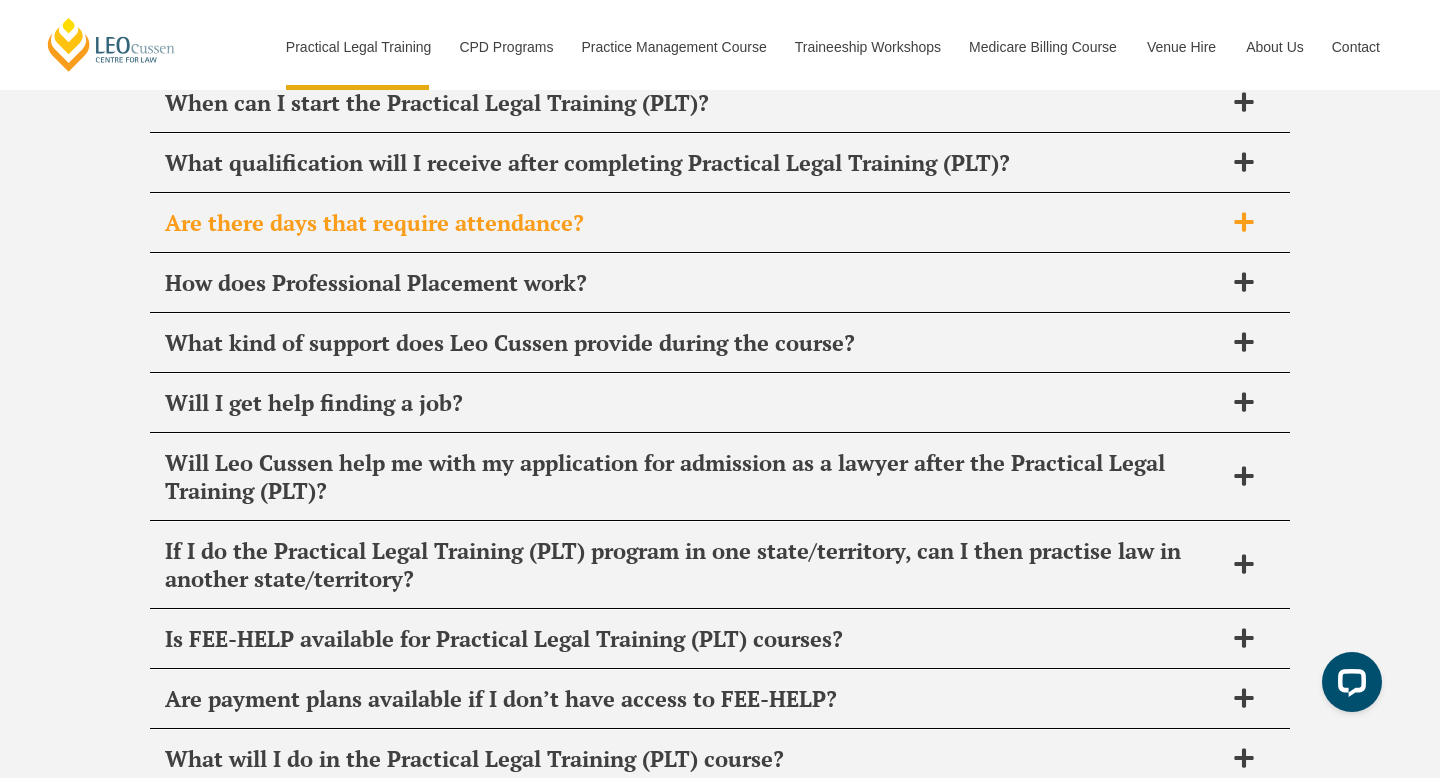 scroll, scrollTop: 9513, scrollLeft: 0, axis: vertical 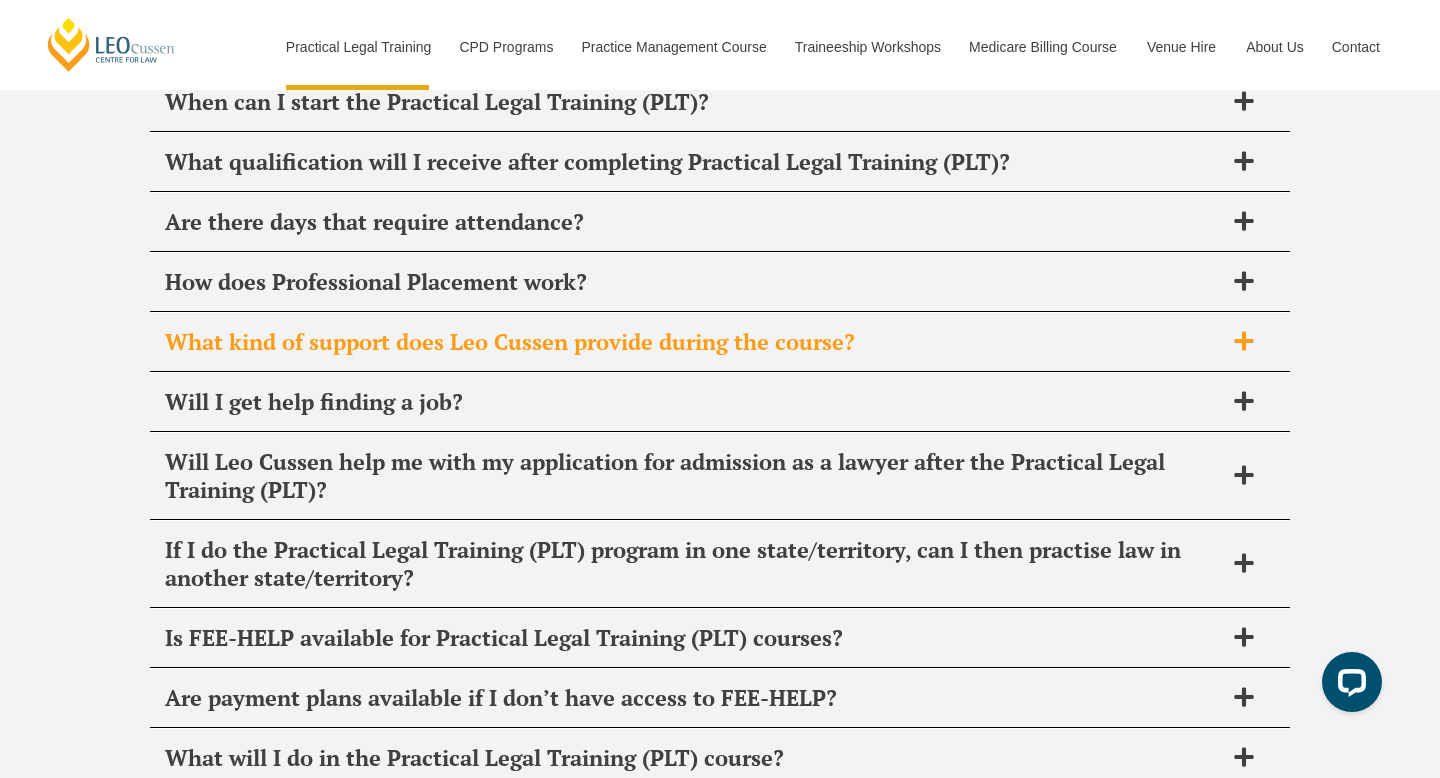 click on "What kind of support does Leo Cussen provide during the course?" at bounding box center (694, 342) 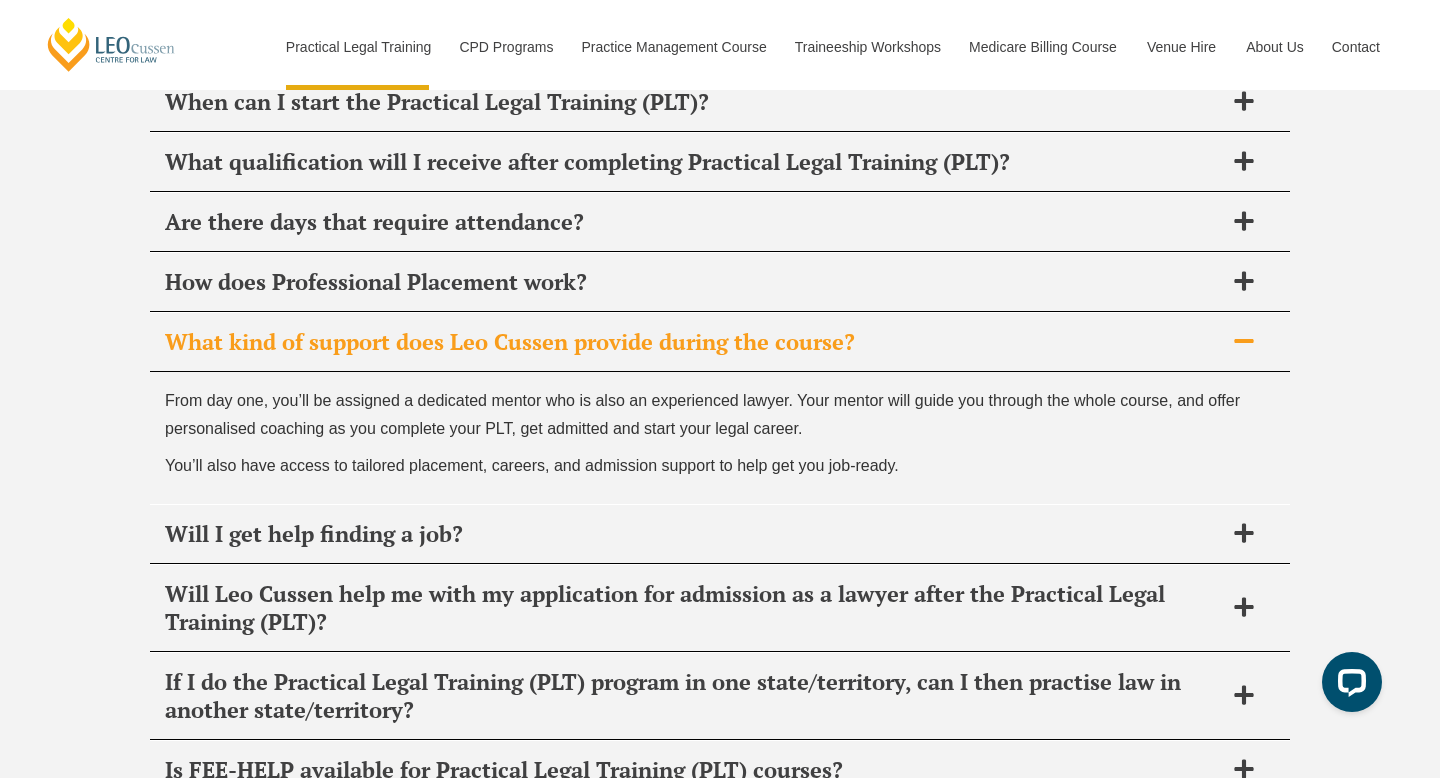 click on "What kind of support does Leo Cussen provide during the course?" at bounding box center (694, 342) 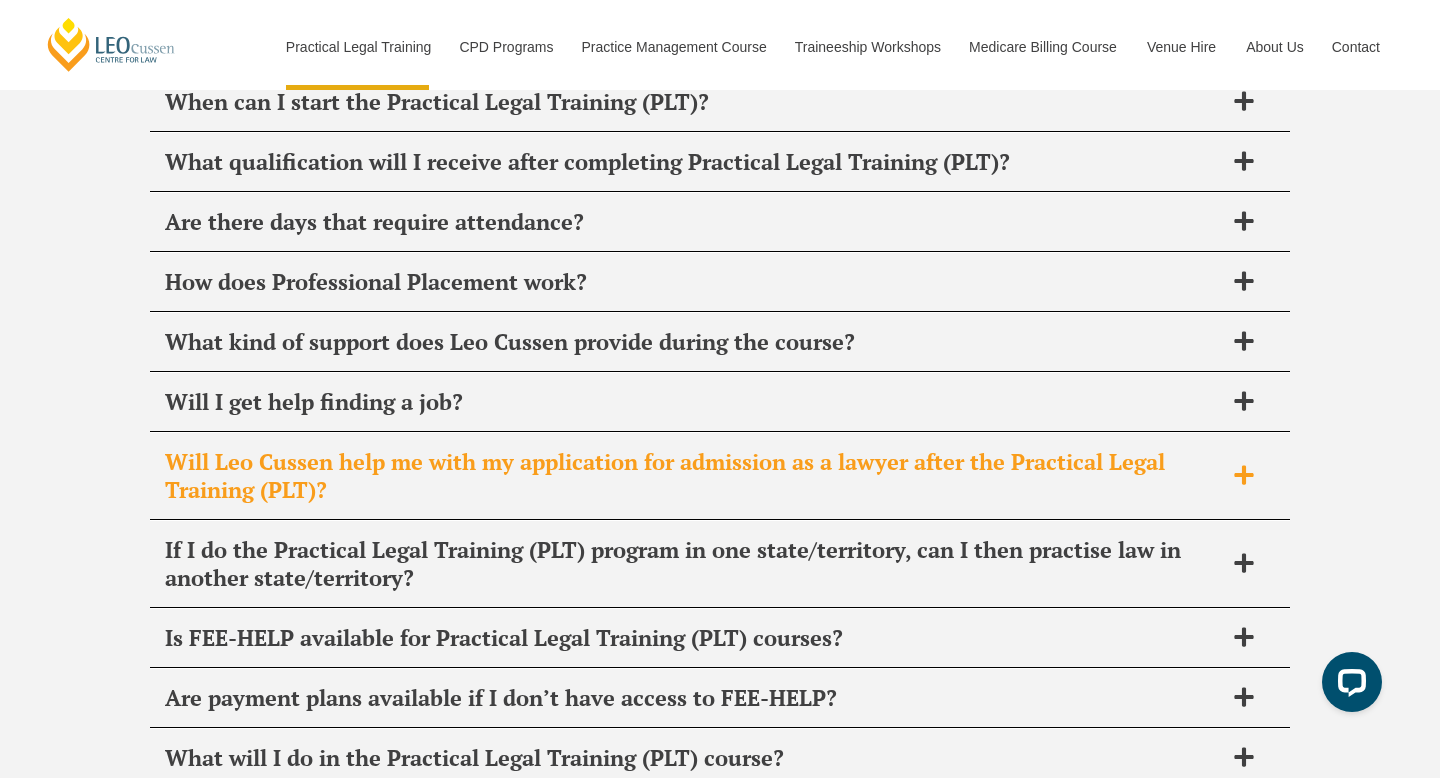 click on "Will Leo Cussen help me with my application for admission as a lawyer after the Practical Legal Training (PLT)?" at bounding box center (694, 476) 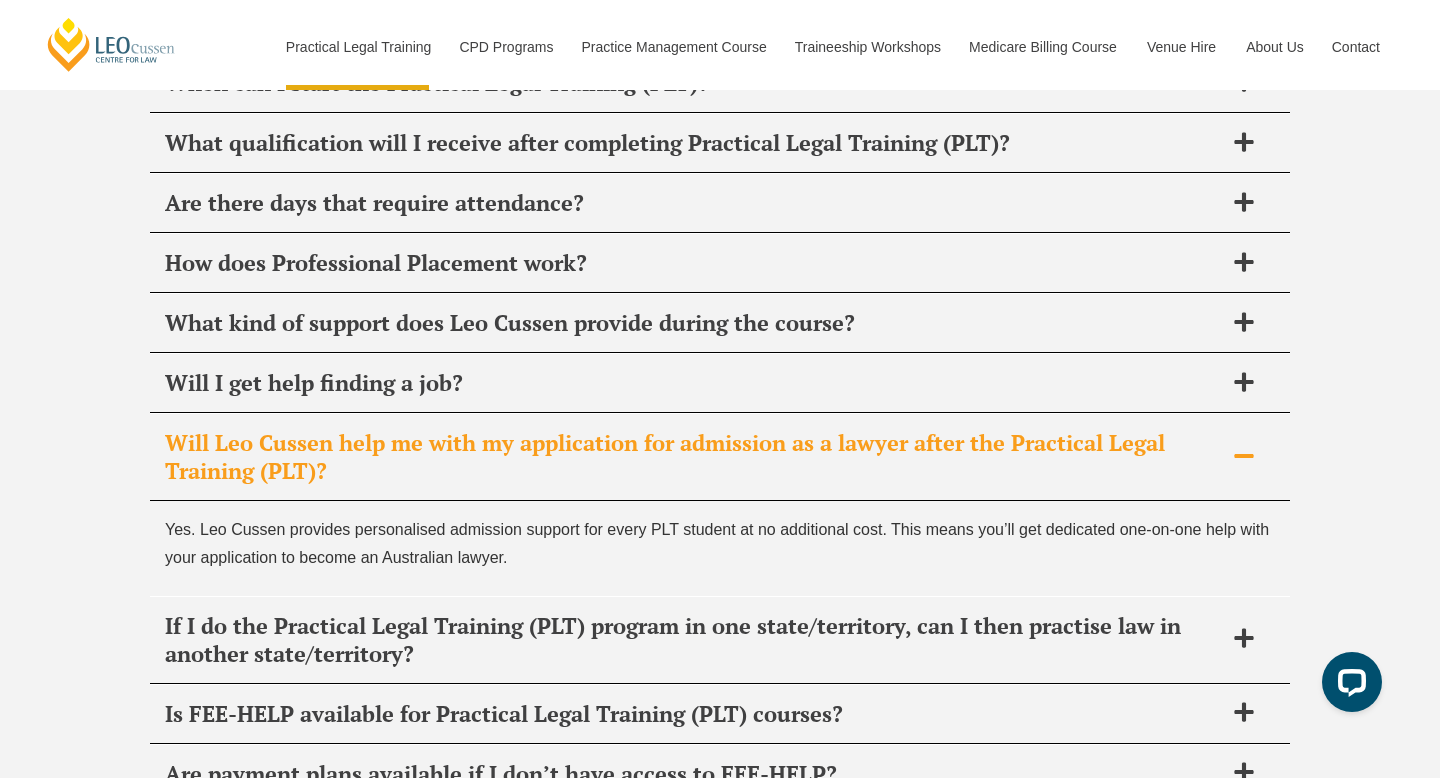 scroll, scrollTop: 9541, scrollLeft: 0, axis: vertical 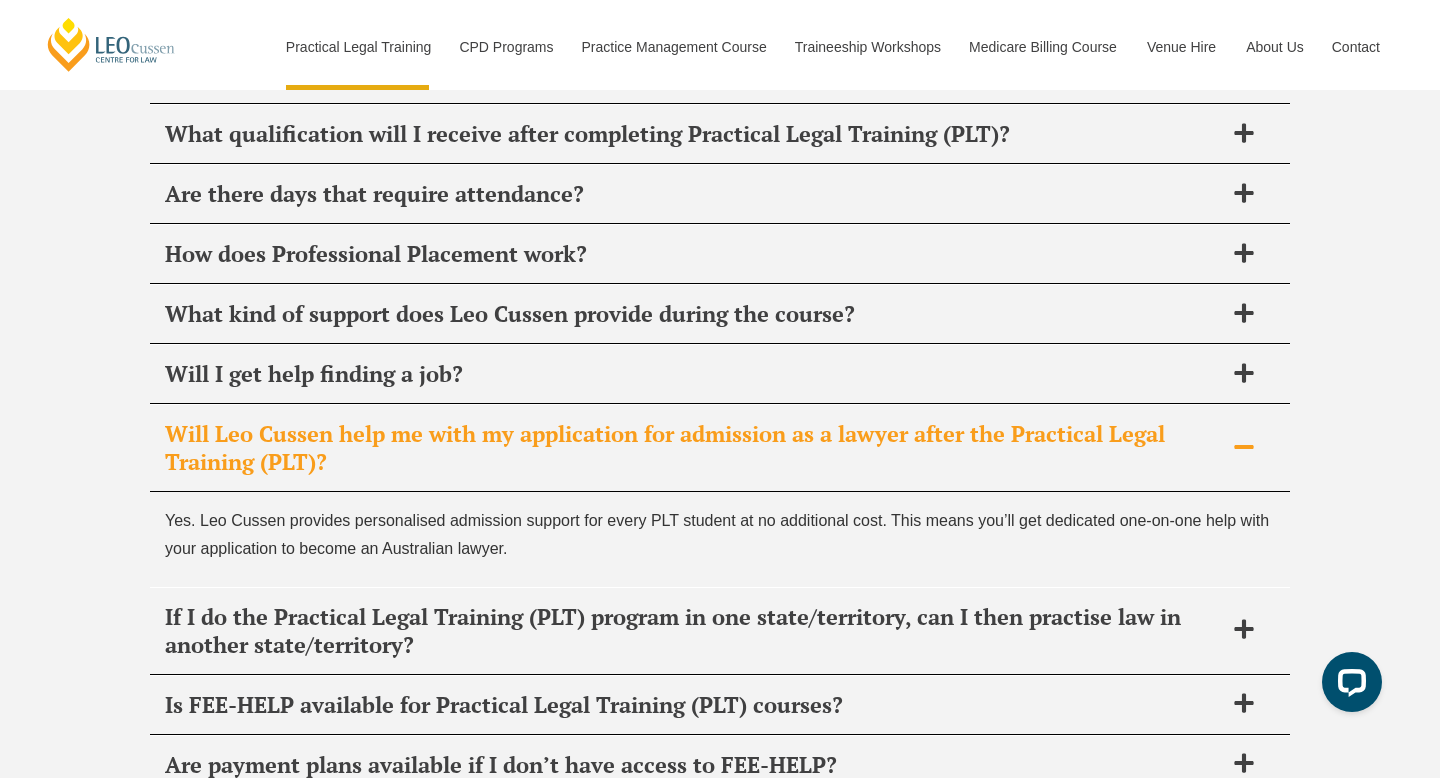 click on "Will Leo Cussen help me with my application for admission as a lawyer after the Practical Legal Training (PLT)?" at bounding box center [694, 448] 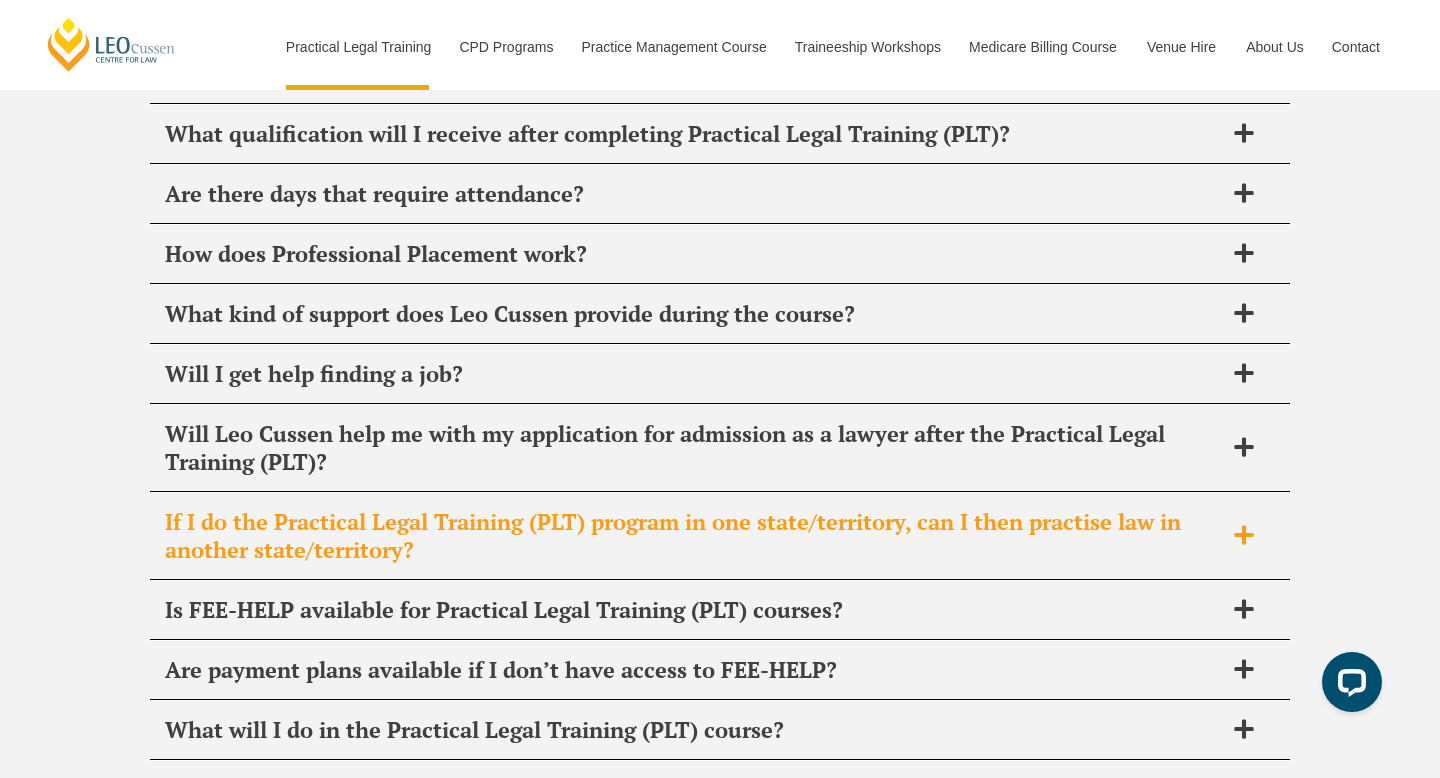 click on "If I do the Practical Legal Training (PLT) program in one state/territory, can I then practise law in another state/territory?" at bounding box center [694, 536] 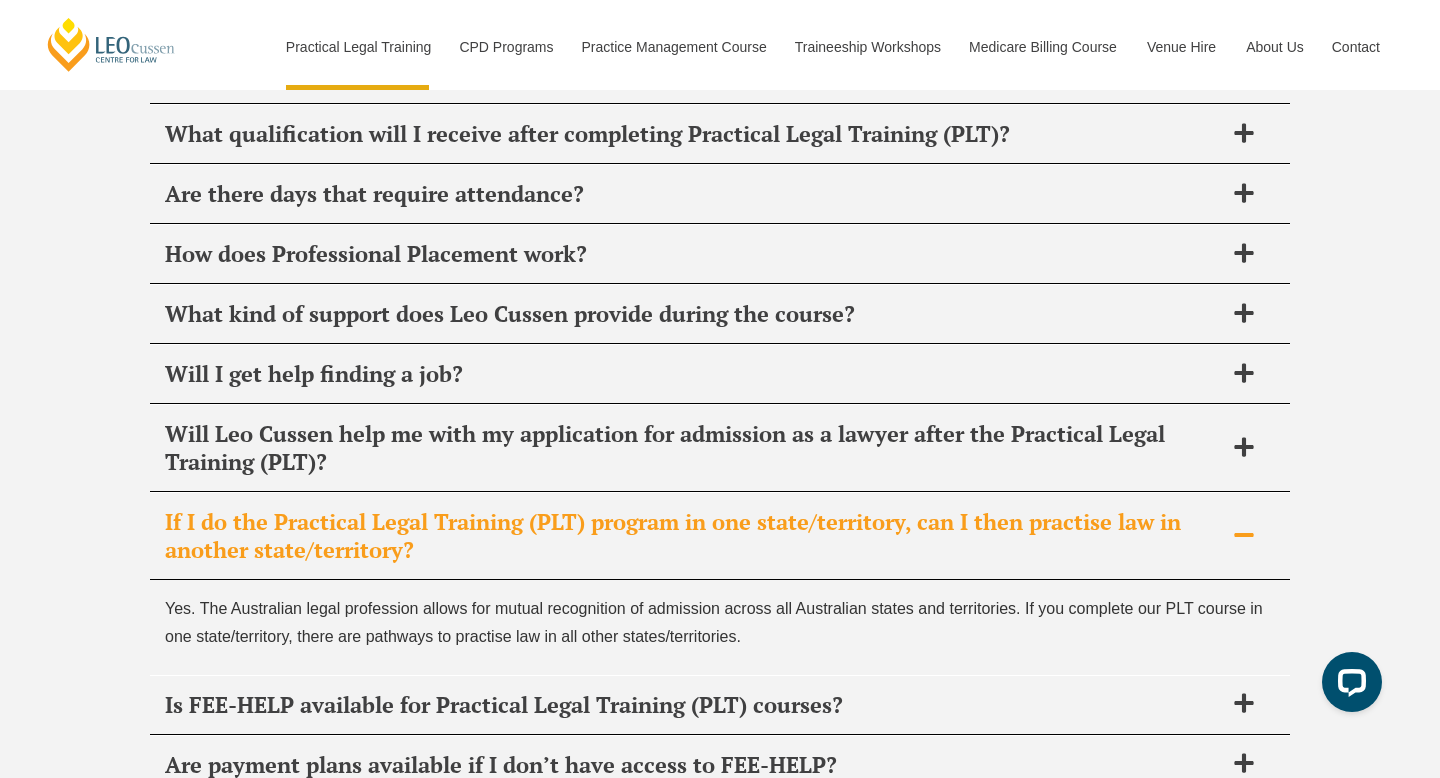 click on "If I do the Practical Legal Training (PLT) program in one state/territory, can I then practise law in another state/territory?" at bounding box center (694, 536) 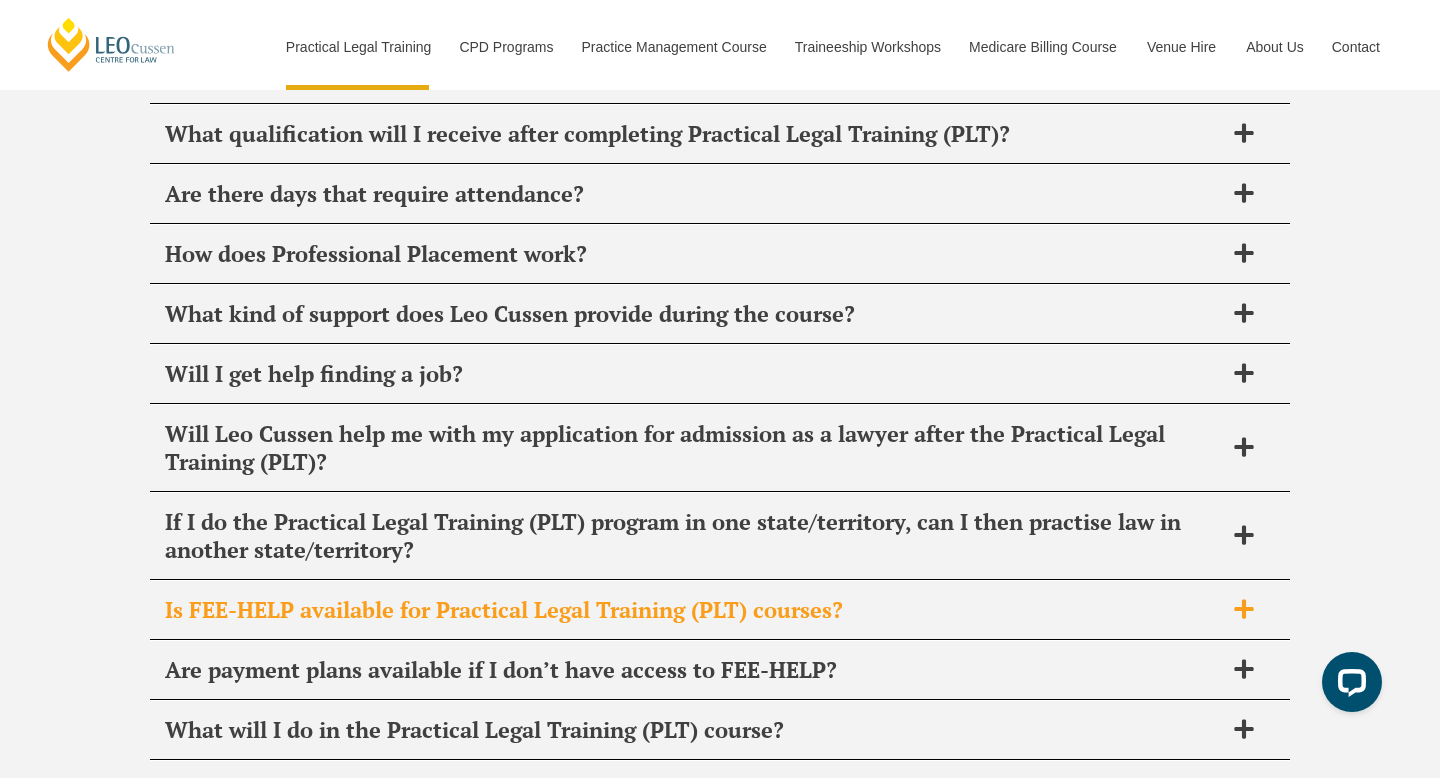 click on "Is FEE-HELP available for Practical Legal Training (PLT) courses?" at bounding box center [694, 610] 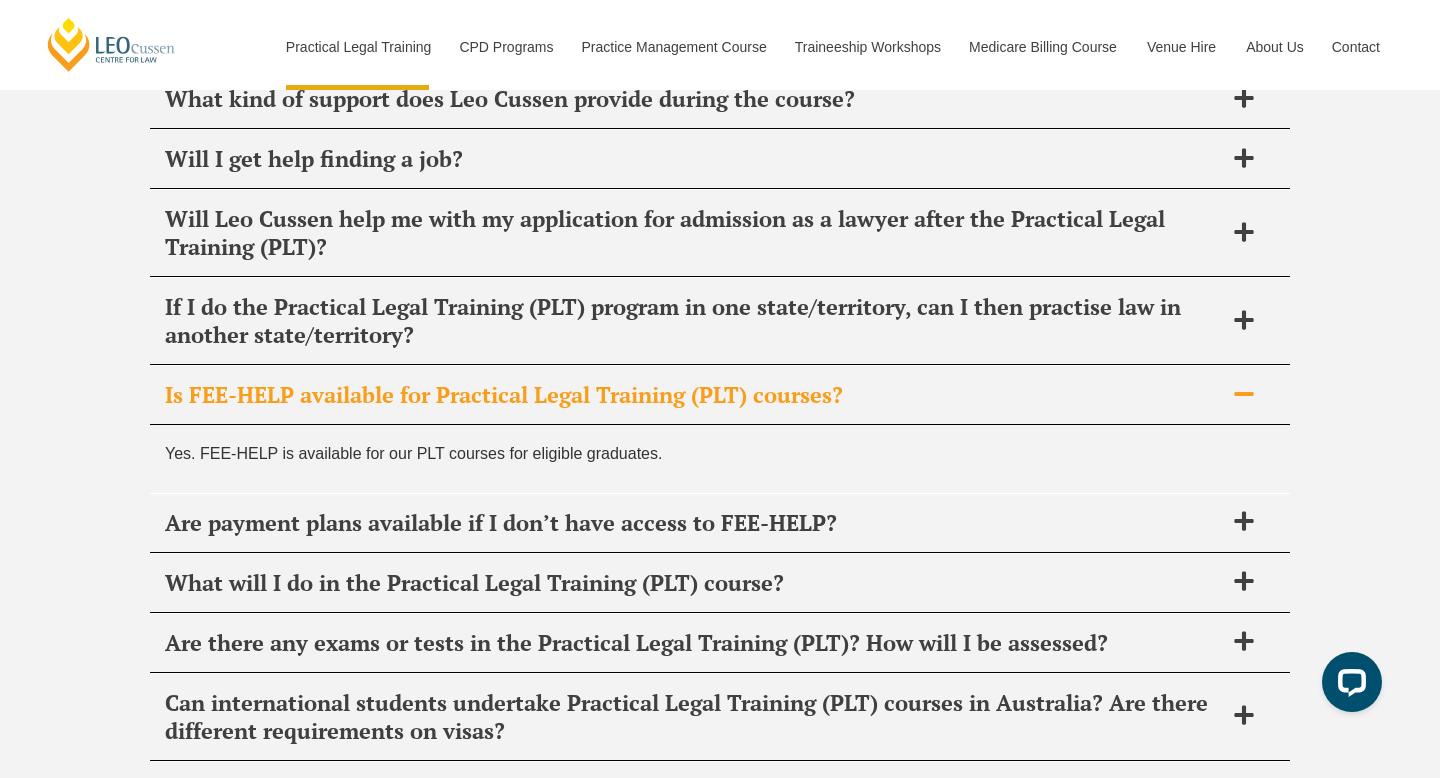 scroll, scrollTop: 9861, scrollLeft: 0, axis: vertical 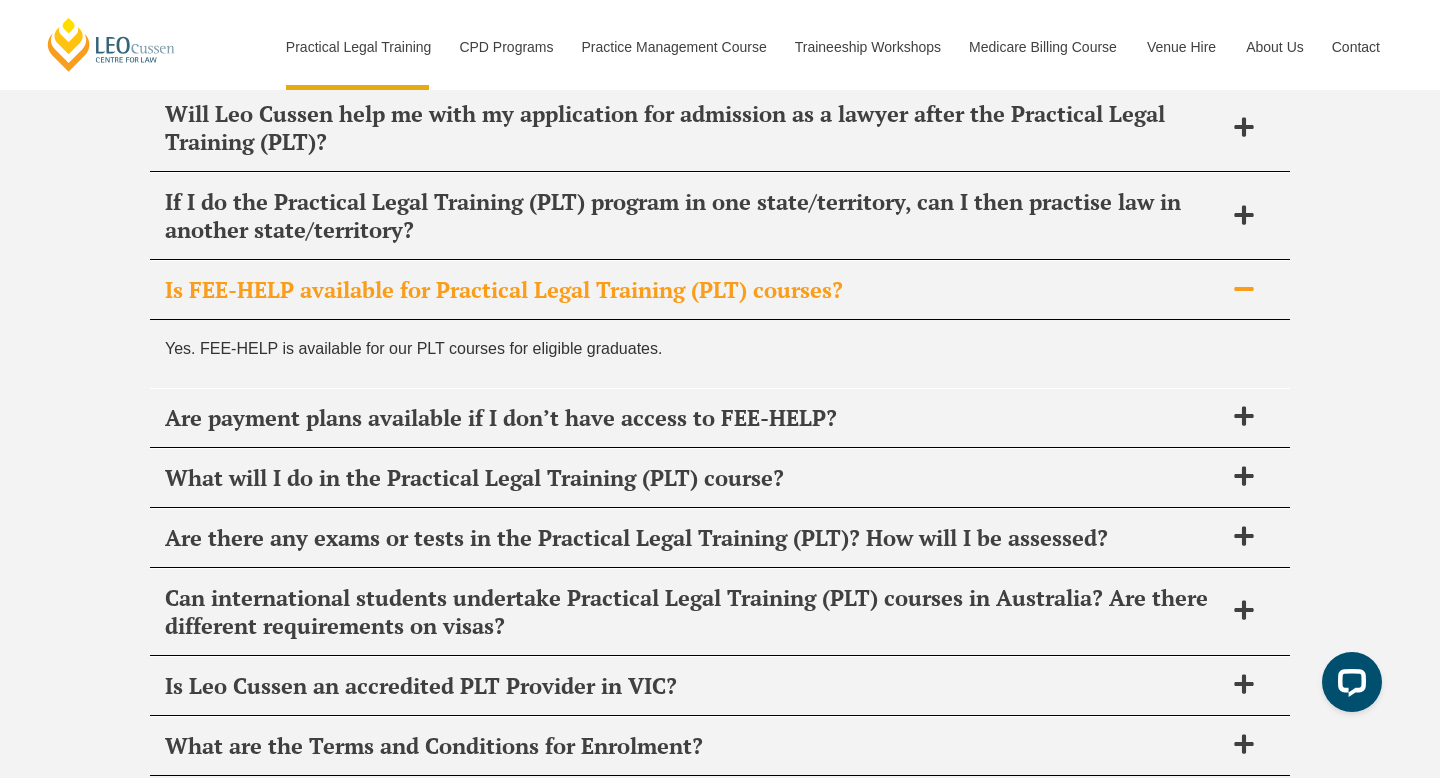 click on "Is FEE-HELP available for Practical Legal Training (PLT) courses?" at bounding box center [720, 290] 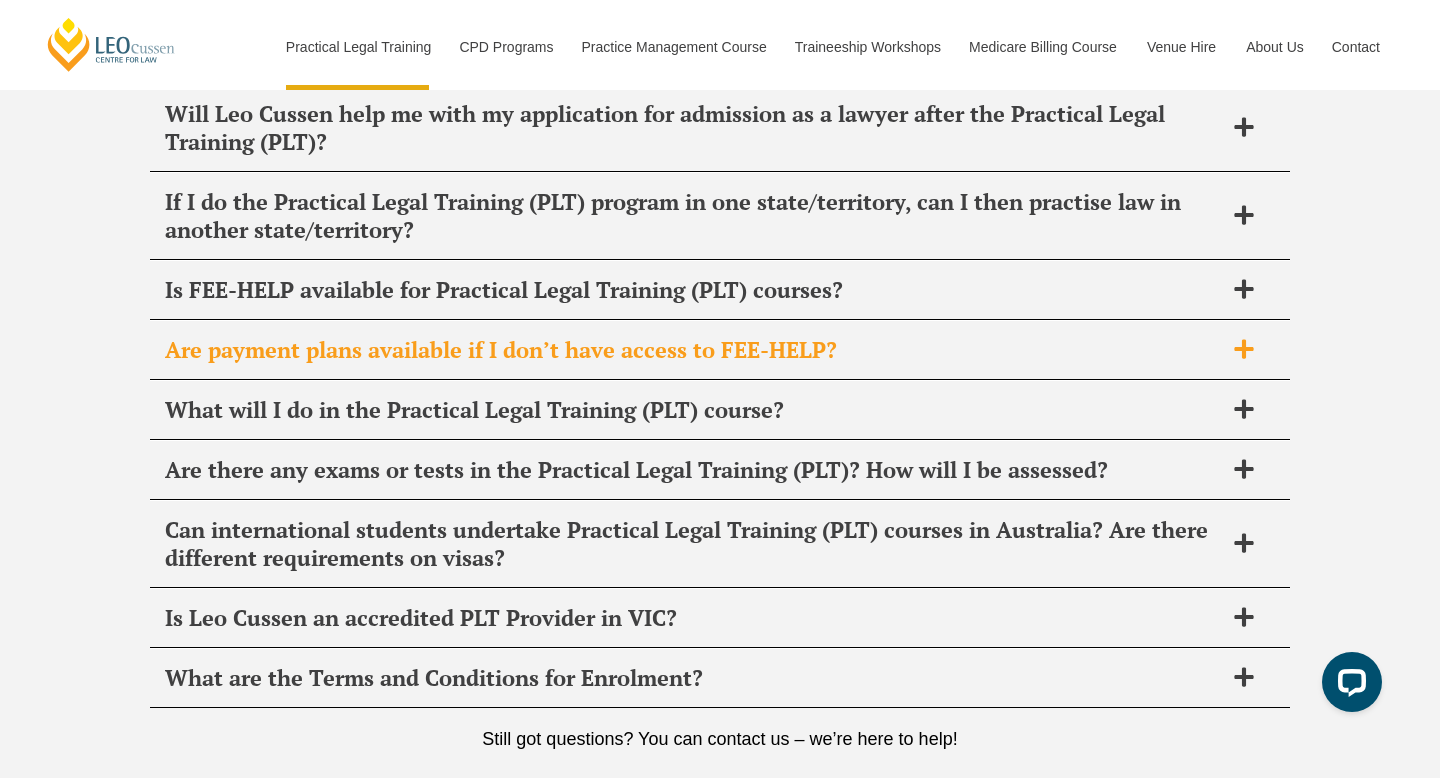 click on "Are payment plans available if I don’t have access to FEE-HELP?" at bounding box center [694, 350] 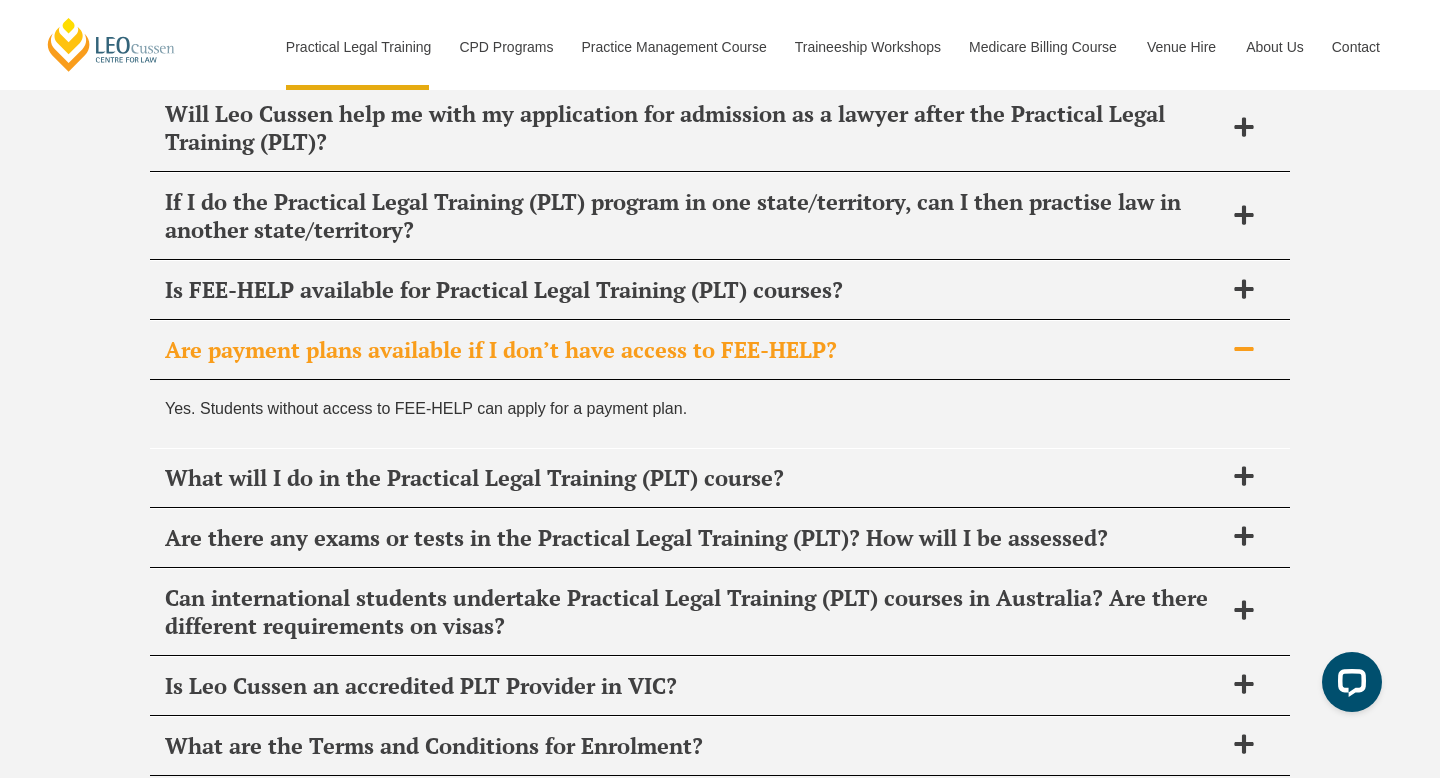 click on "Are payment plans available if I don’t have access to FEE-HELP?" at bounding box center (694, 350) 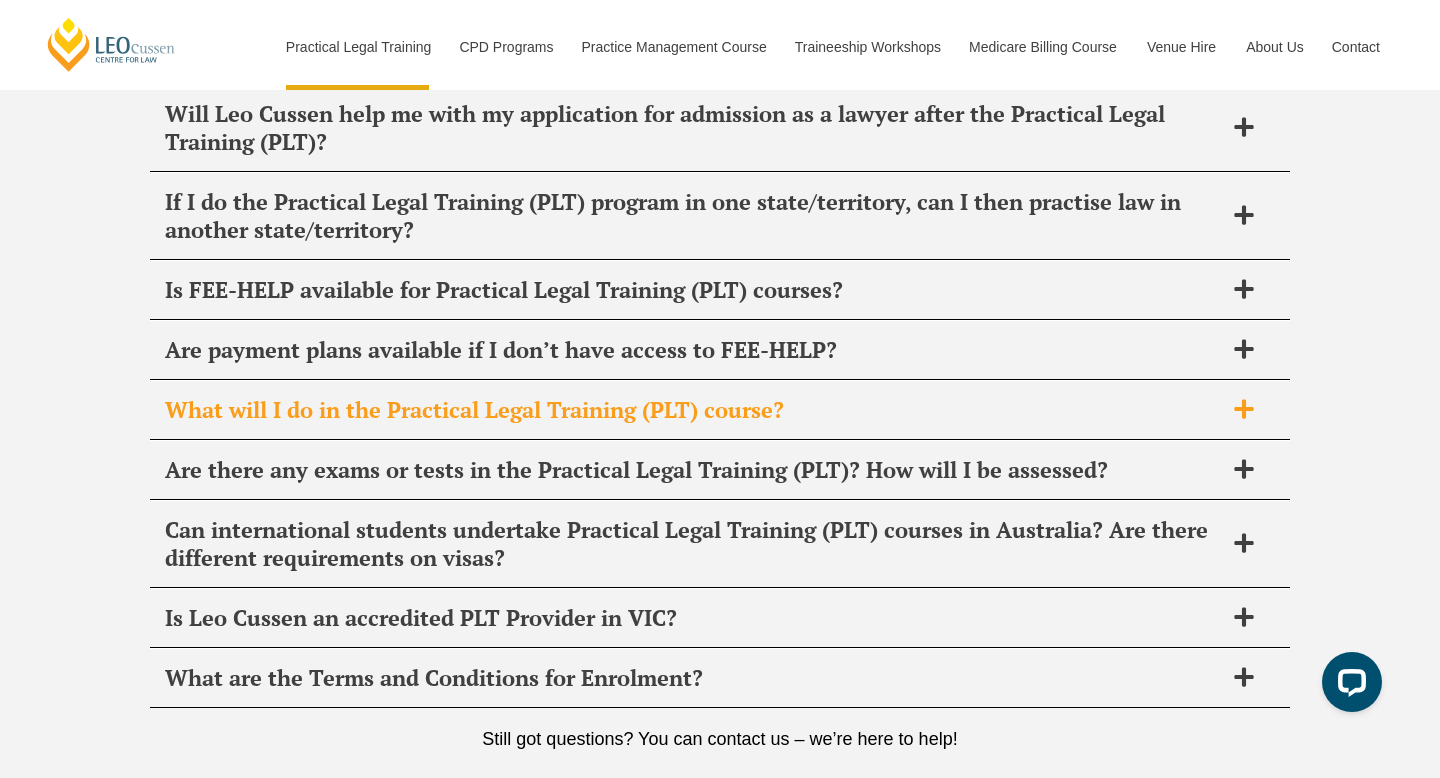 click on "What will I do in the Practical Legal Training (PLT) course?" at bounding box center (720, 410) 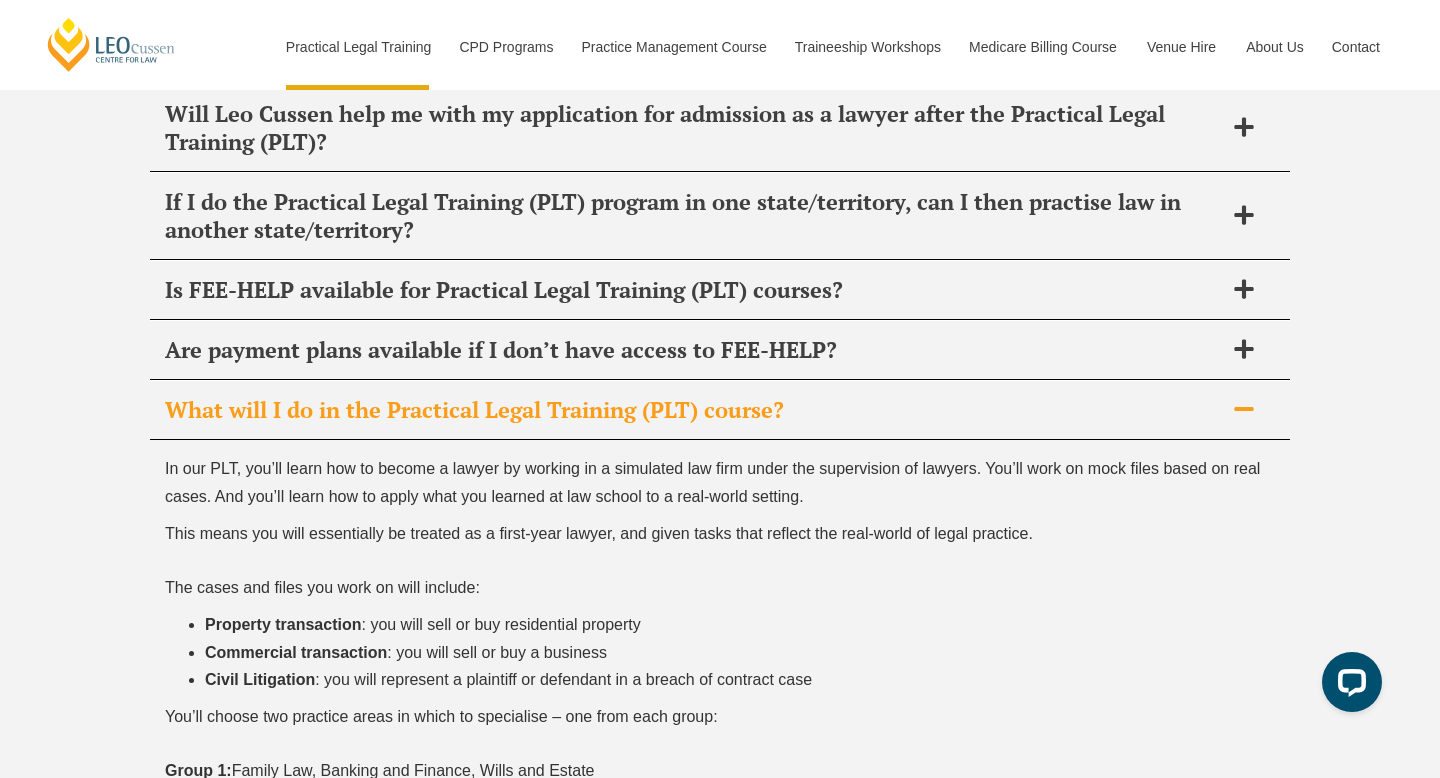 click on "What will I do in the Practical Legal Training (PLT) course?" at bounding box center [720, 410] 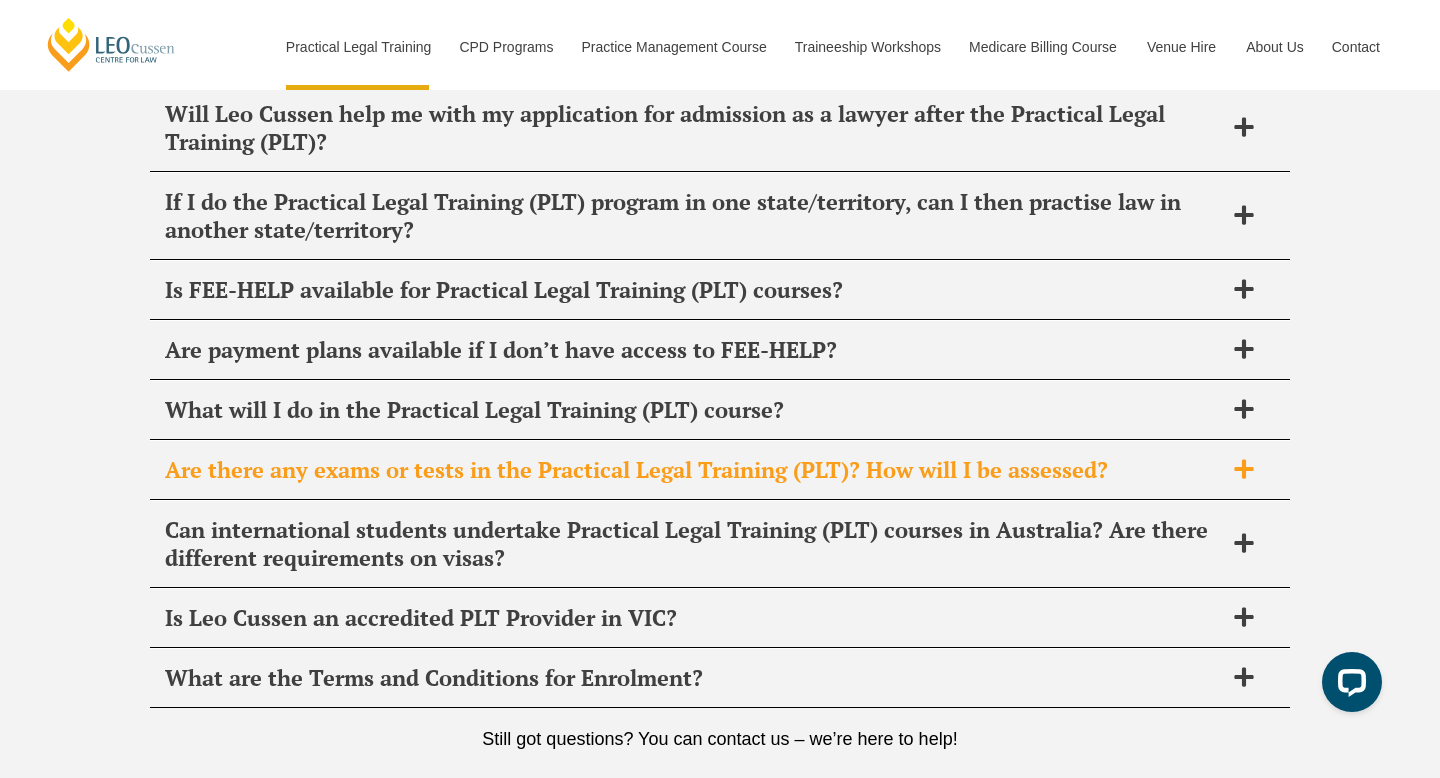 click on "Are there any exams or tests in the Practical Legal Training (PLT)? How will I be assessed?" at bounding box center (694, 470) 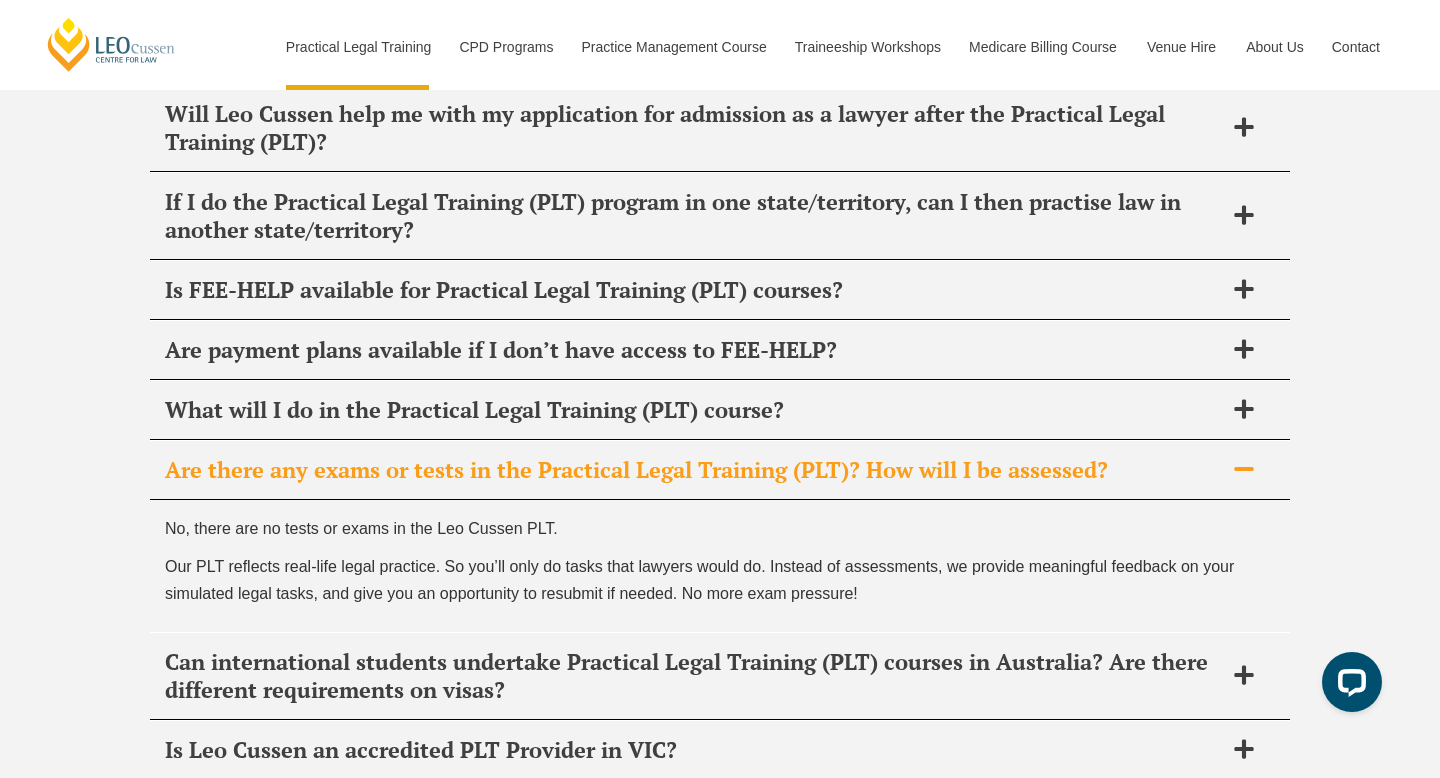 click on "Are there any exams or tests in the Practical Legal Training (PLT)? How will I be assessed?" at bounding box center [694, 470] 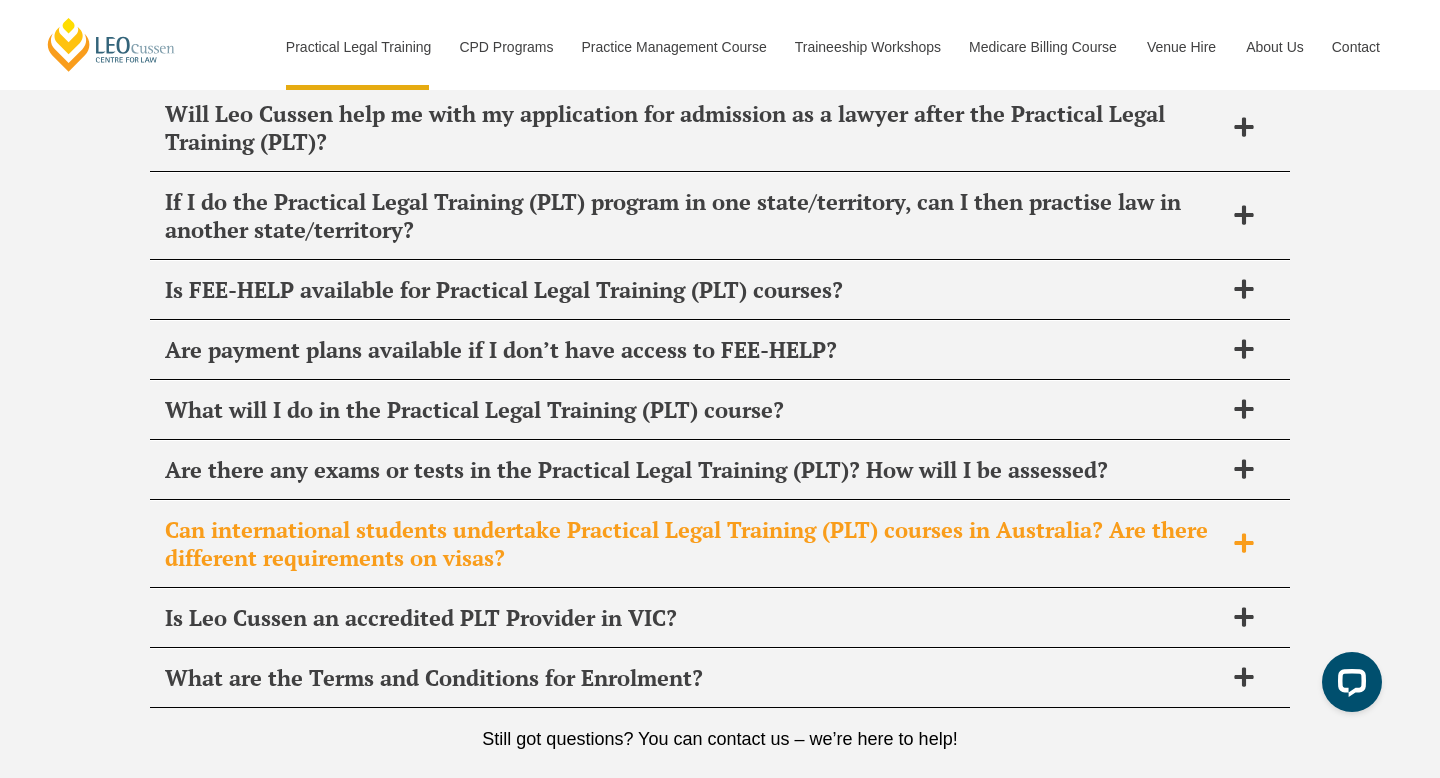 click on "Can international students undertake Practical Legal Training (PLT) courses in Australia? Are there different requirements on visas?" at bounding box center (694, 544) 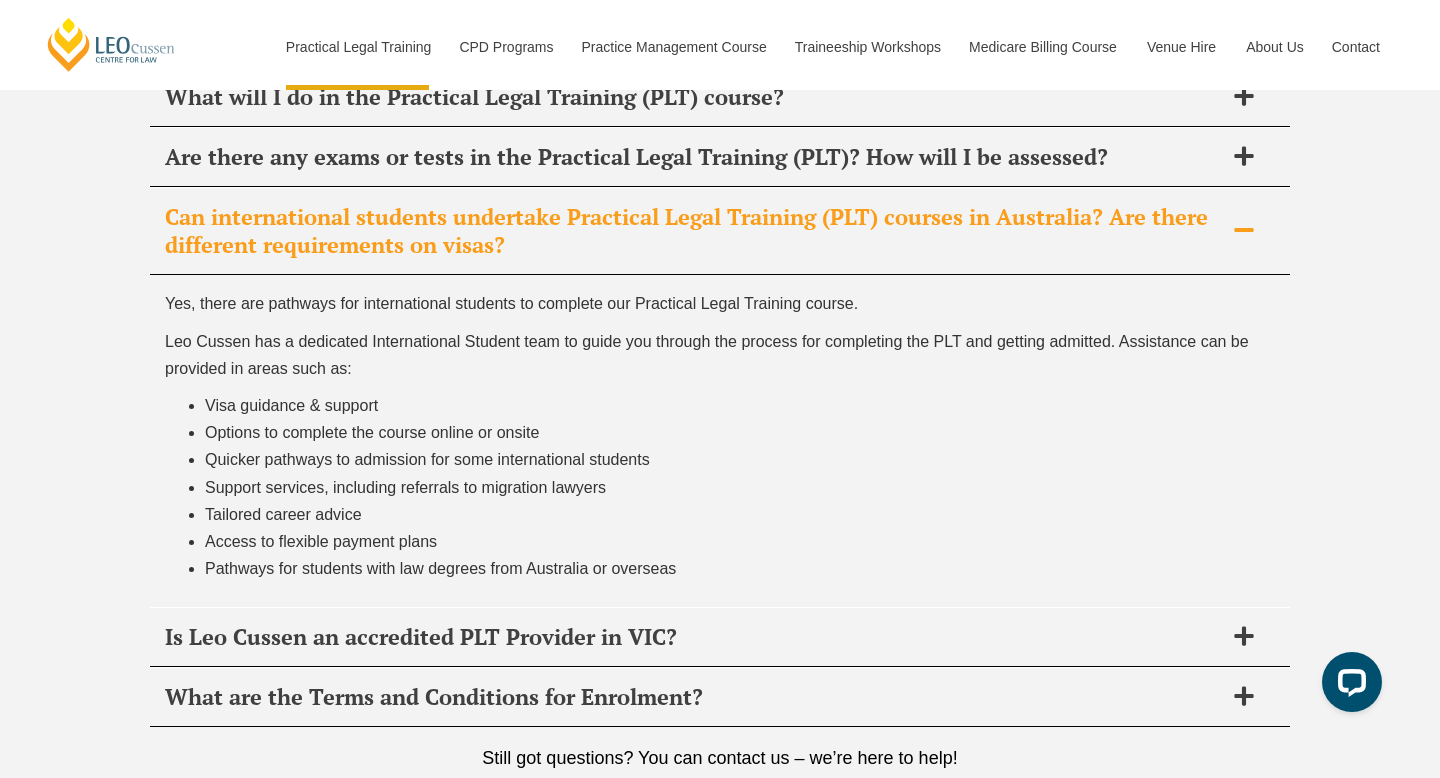 scroll, scrollTop: 10175, scrollLeft: 0, axis: vertical 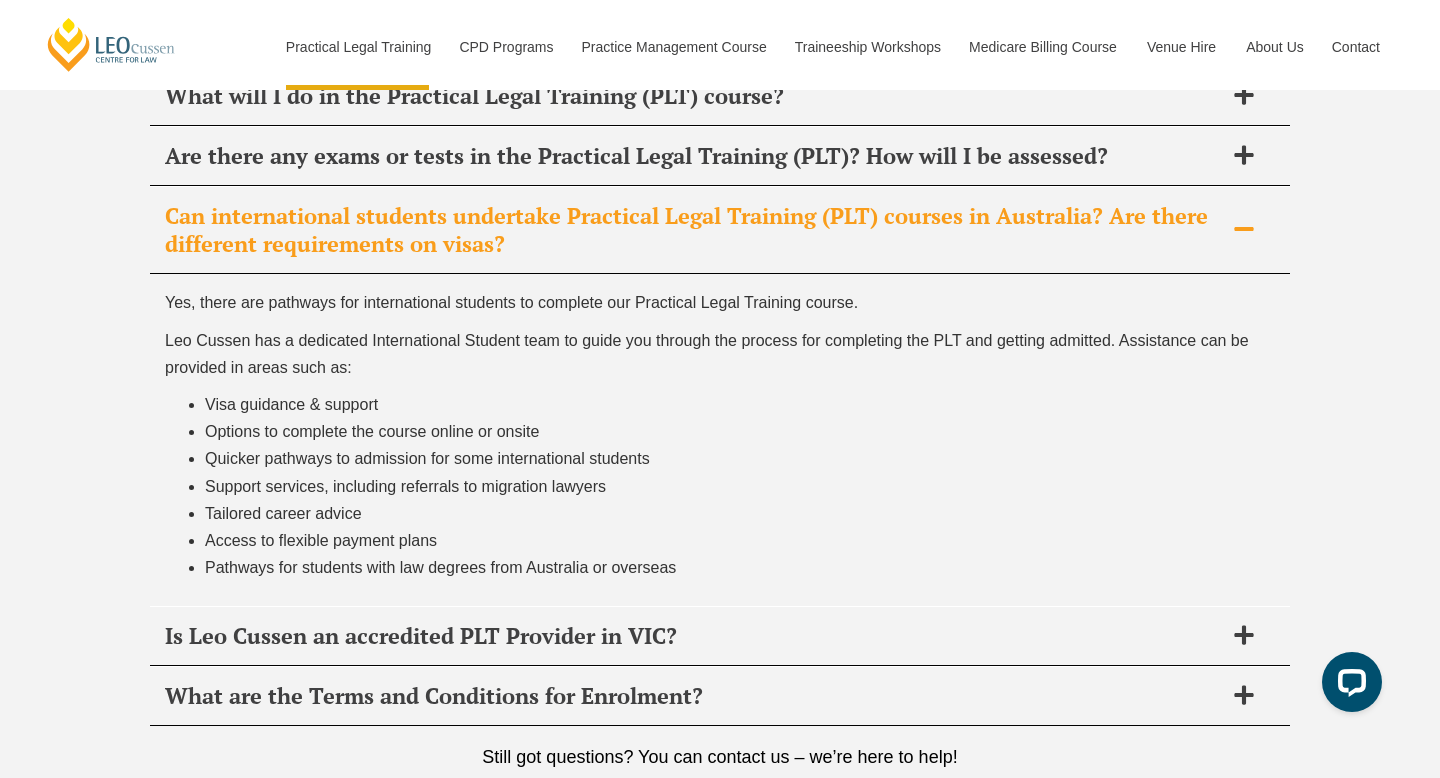 click on "Can international students undertake Practical Legal Training (PLT) courses in Australia? Are there different requirements on visas?" at bounding box center (694, 230) 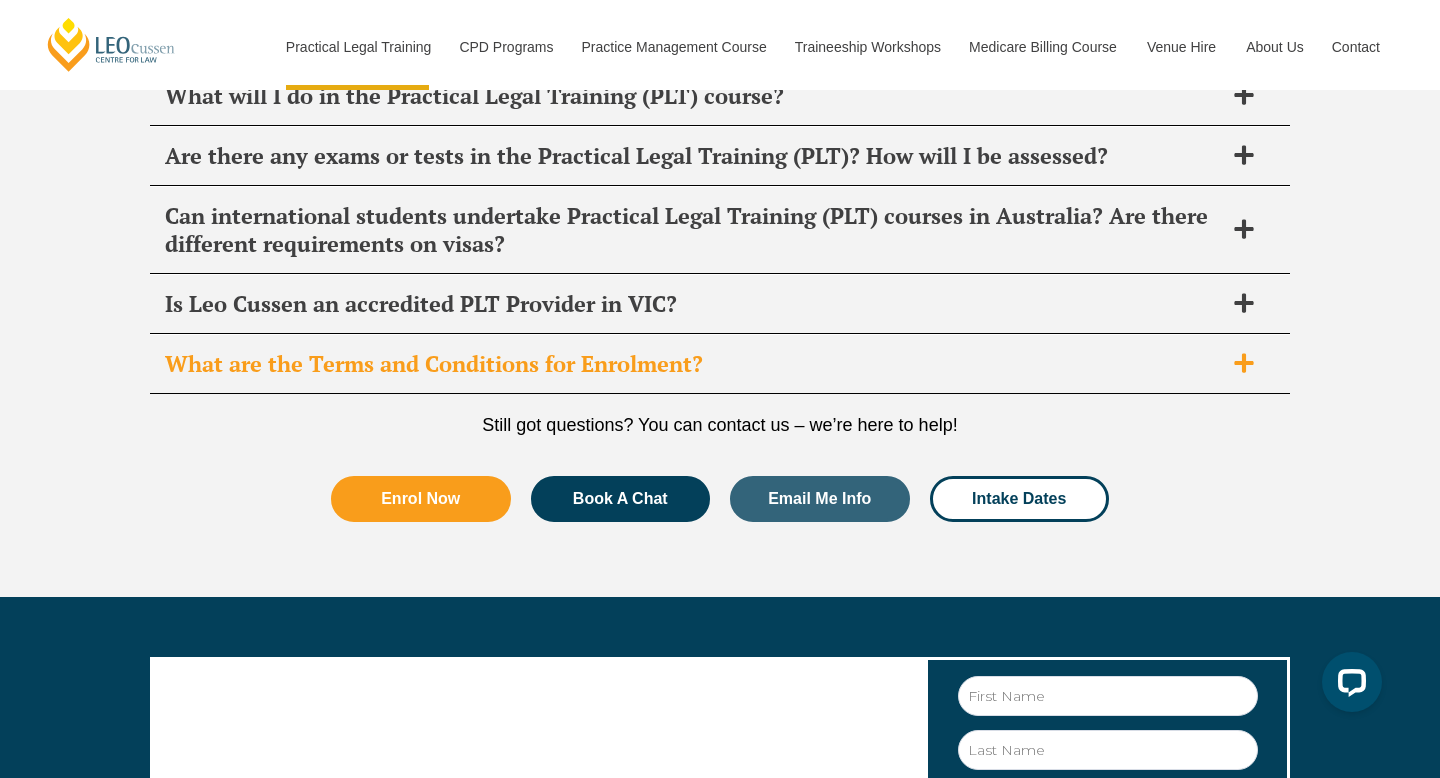 click on "What are the Terms and Conditions for Enrolment?" at bounding box center (694, 364) 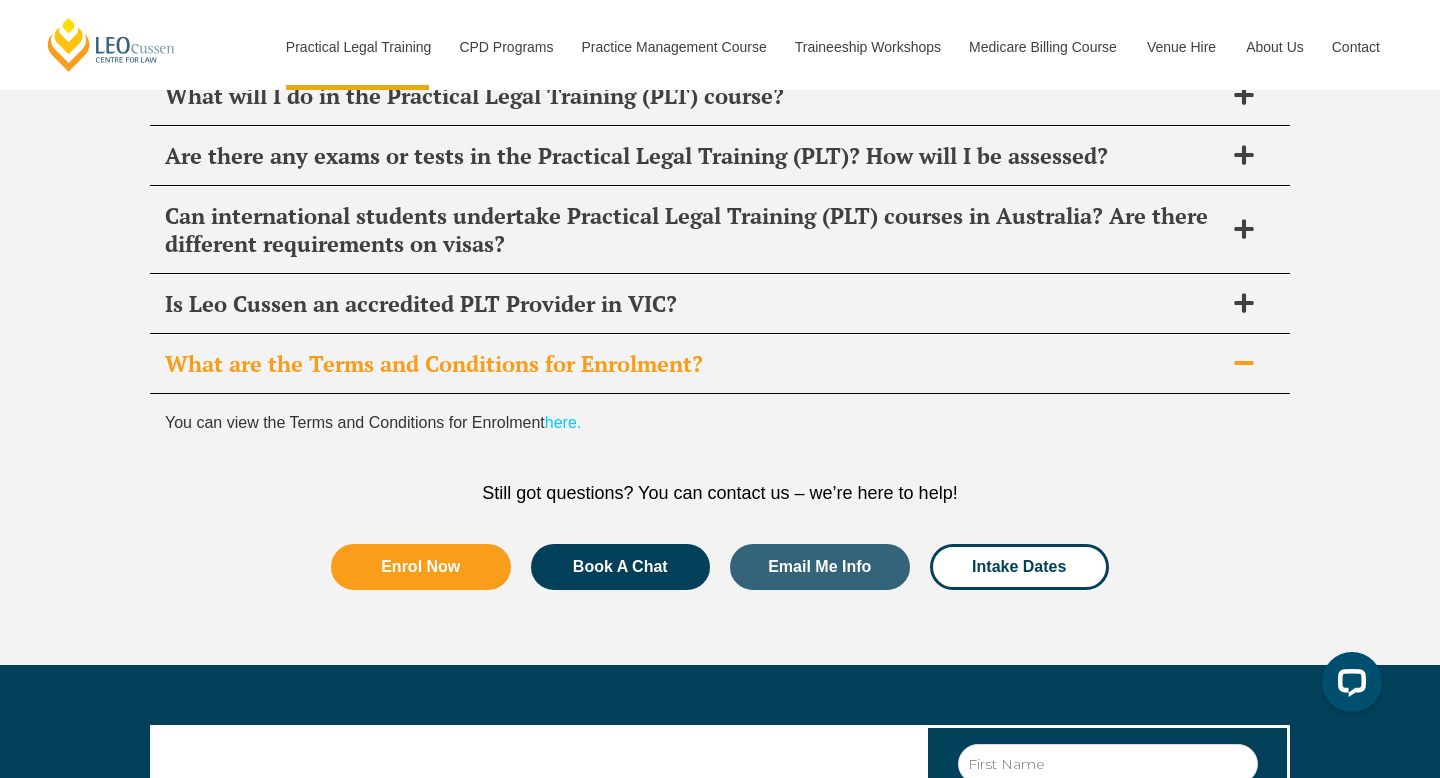 click on "What are the Terms and Conditions for Enrolment?" at bounding box center [694, 364] 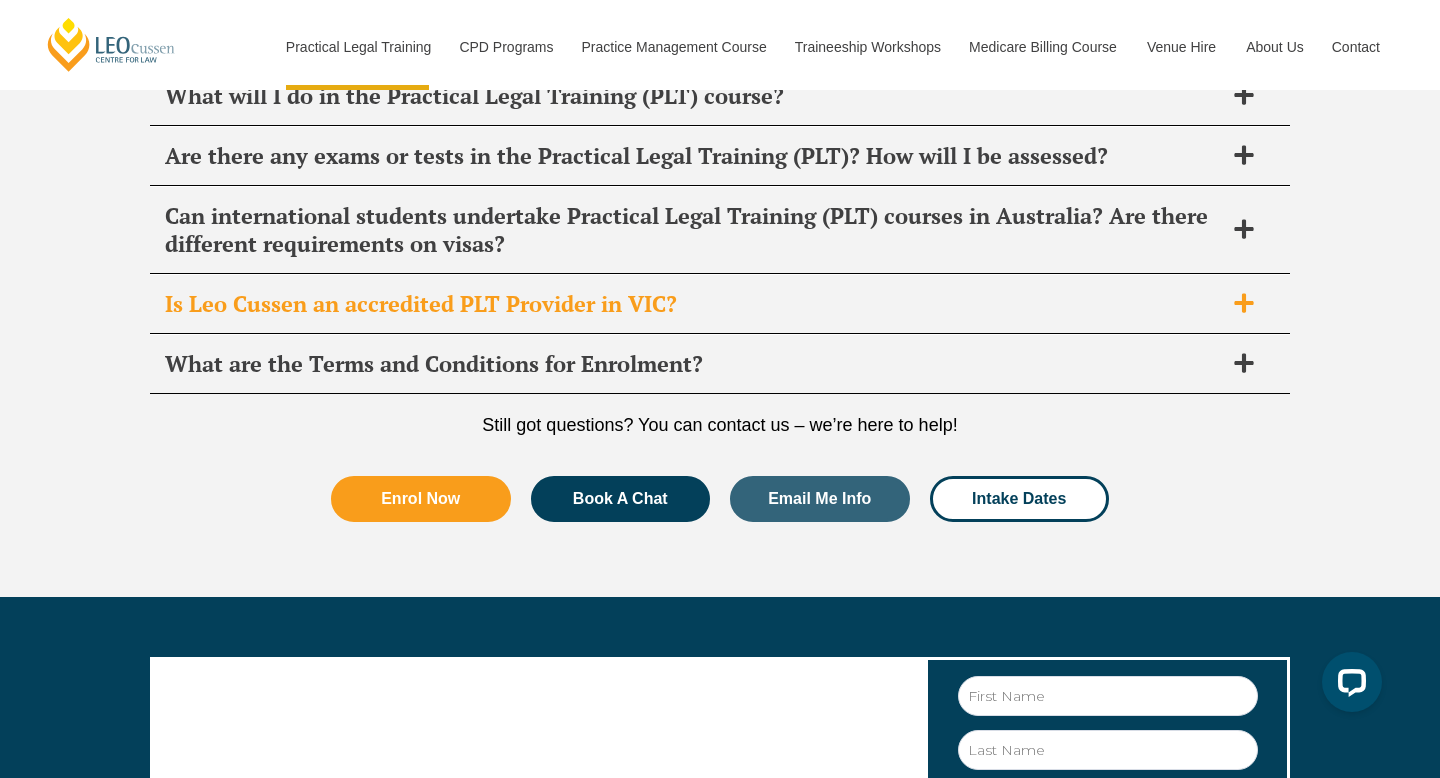 click on "Is Leo Cussen an accredited PLT Provider in VIC?" at bounding box center (694, 304) 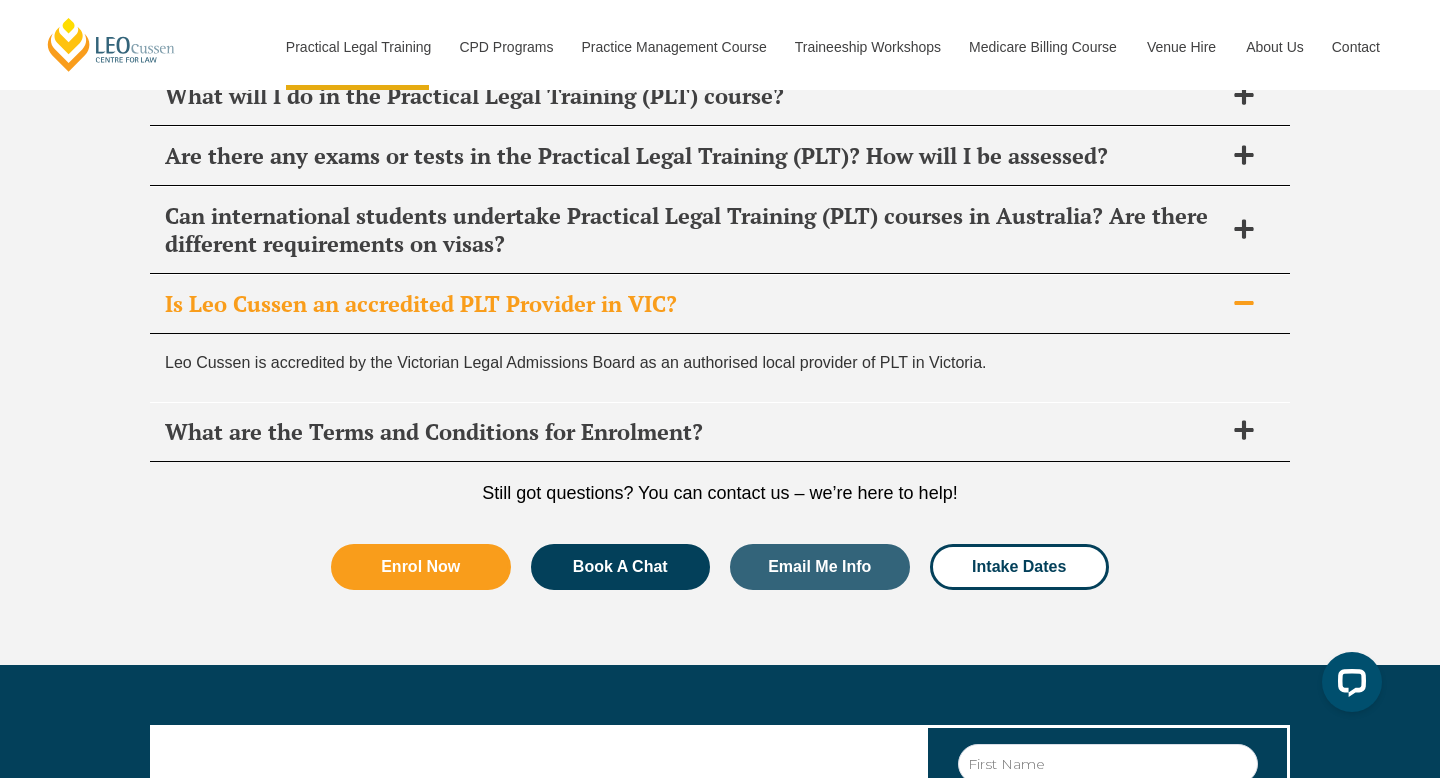 click on "Is Leo Cussen an accredited PLT Provider in VIC?" at bounding box center [694, 304] 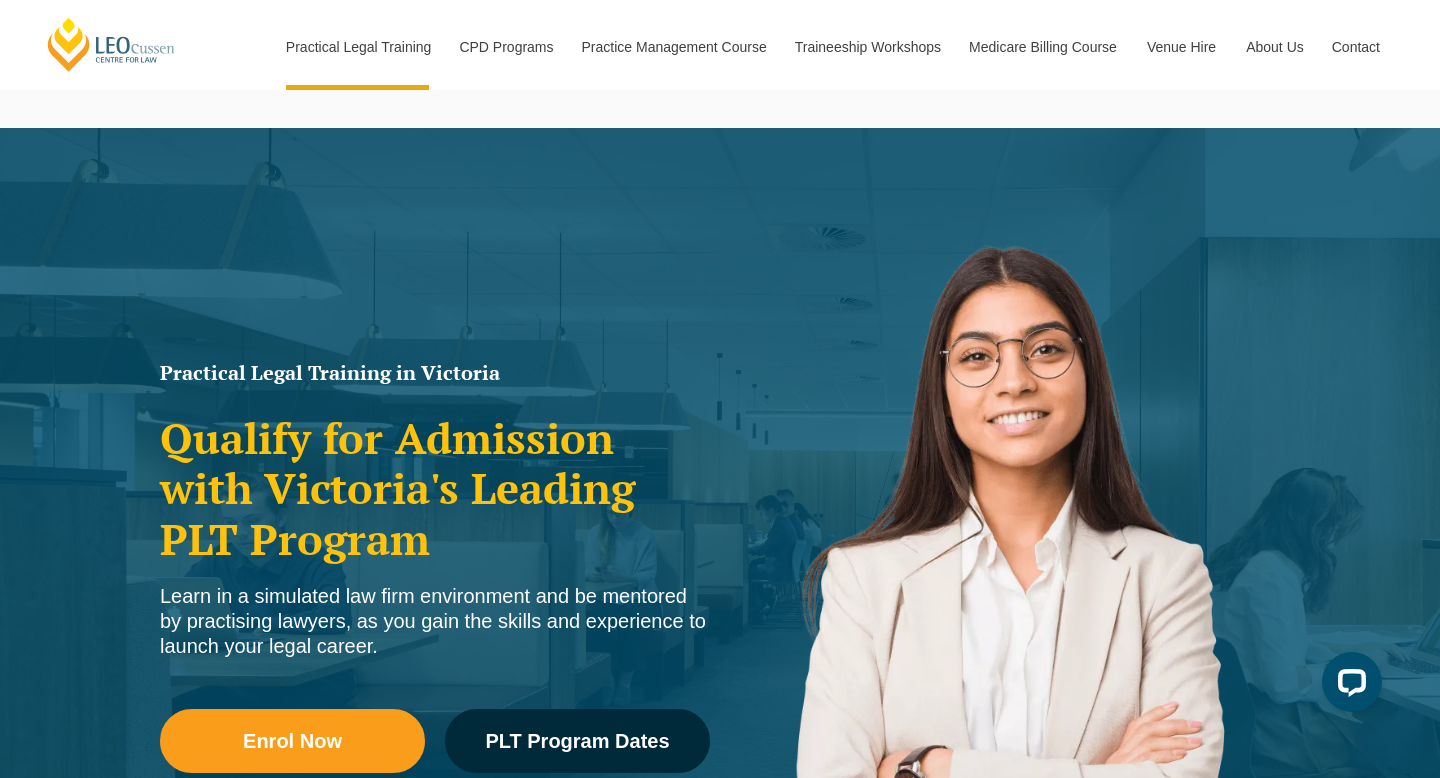 scroll, scrollTop: 13, scrollLeft: 0, axis: vertical 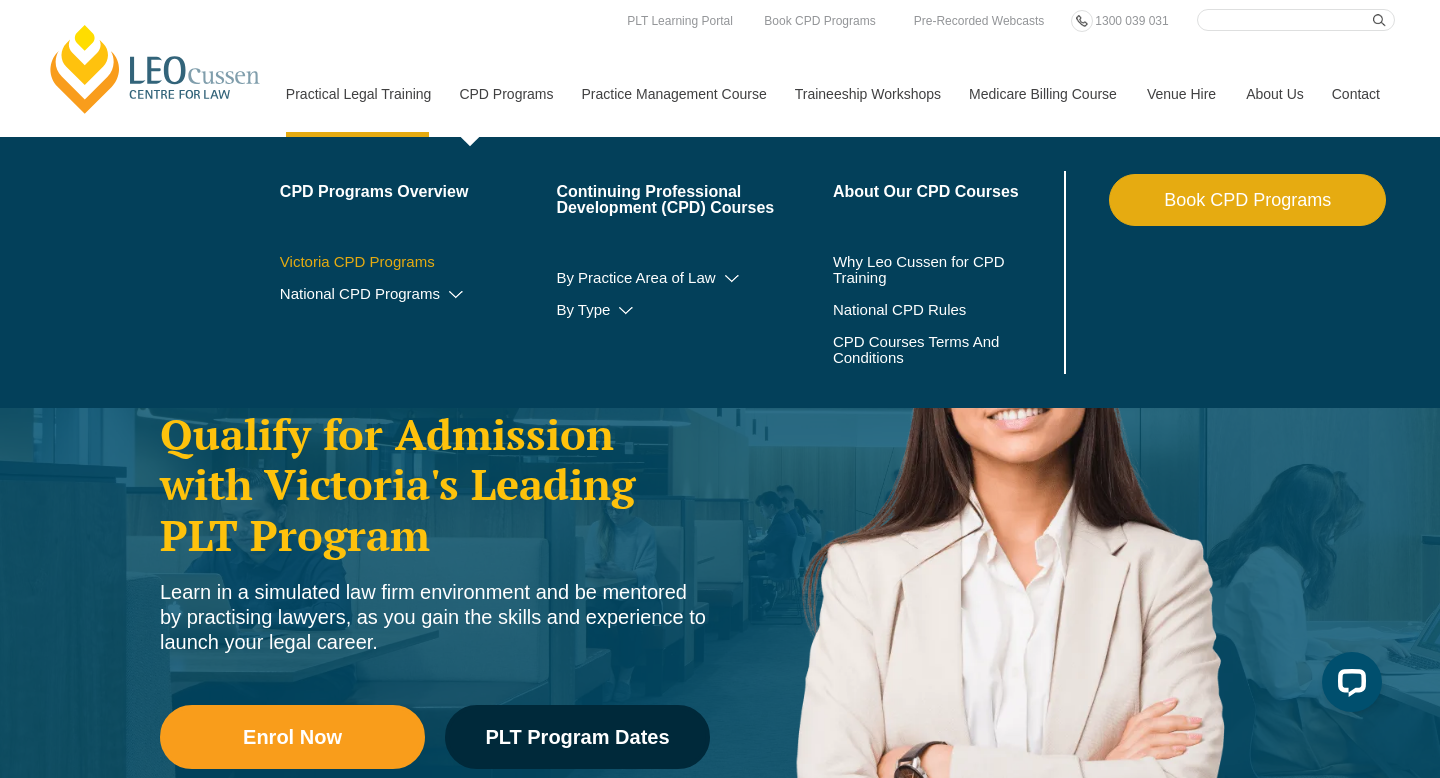 click on "Victoria CPD Programs" at bounding box center [418, 262] 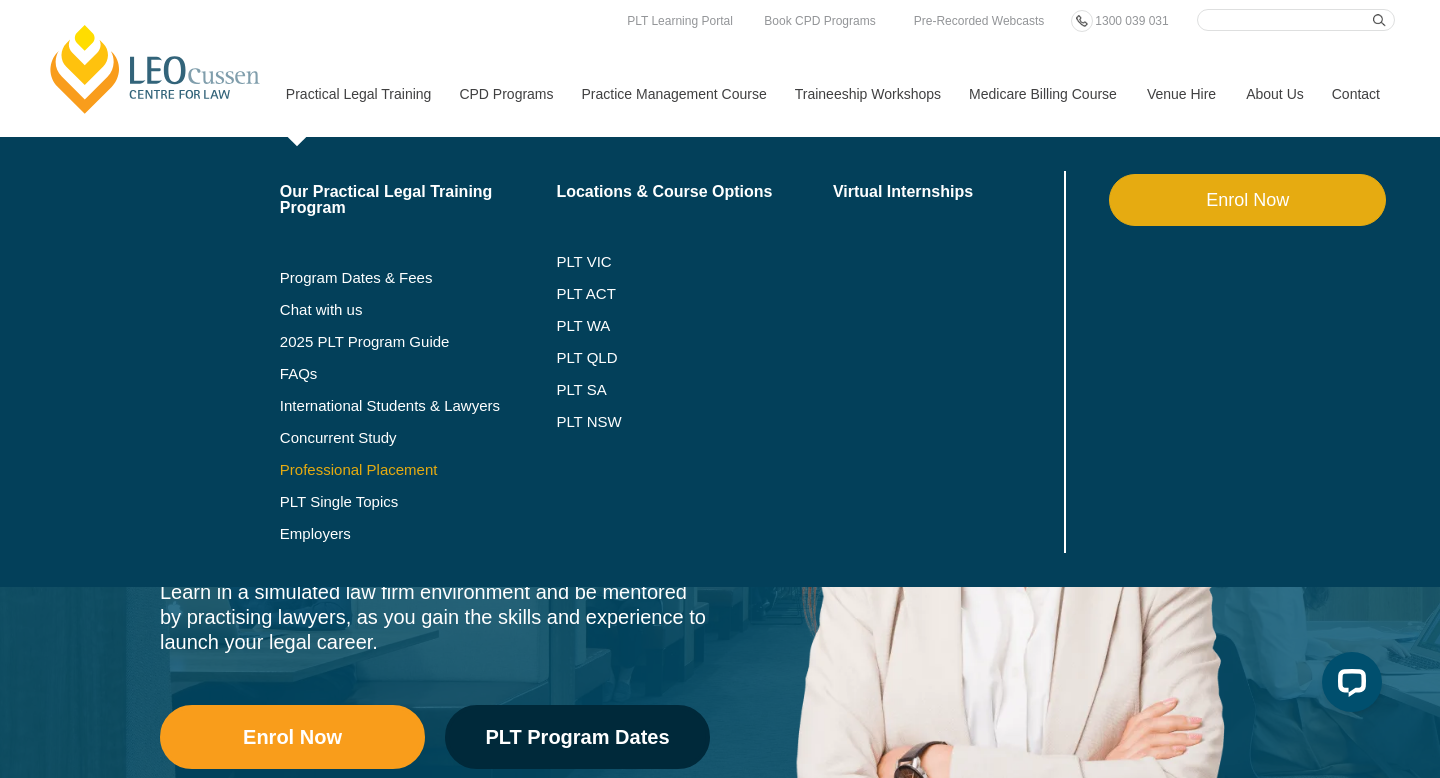 click on "Professional Placement" at bounding box center (418, 470) 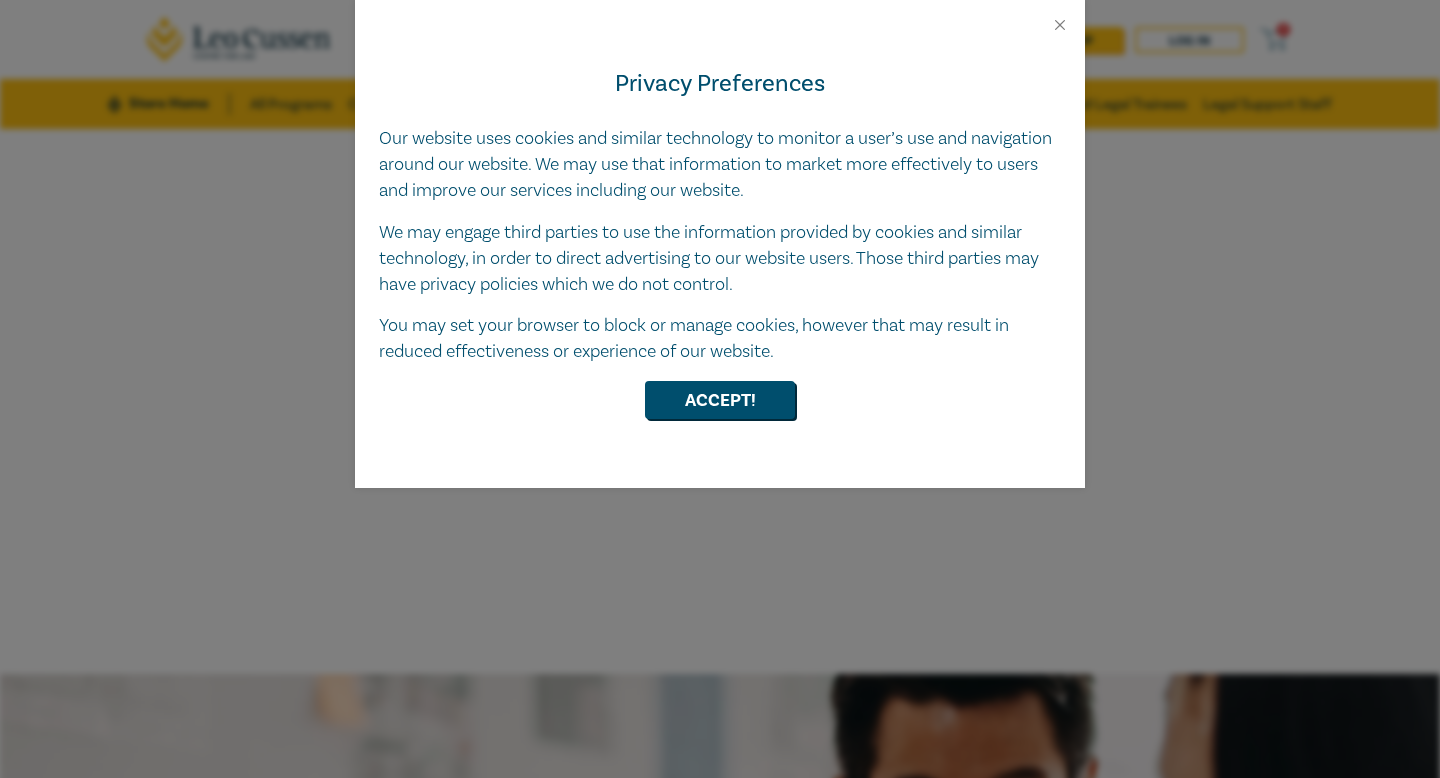 scroll, scrollTop: 0, scrollLeft: 0, axis: both 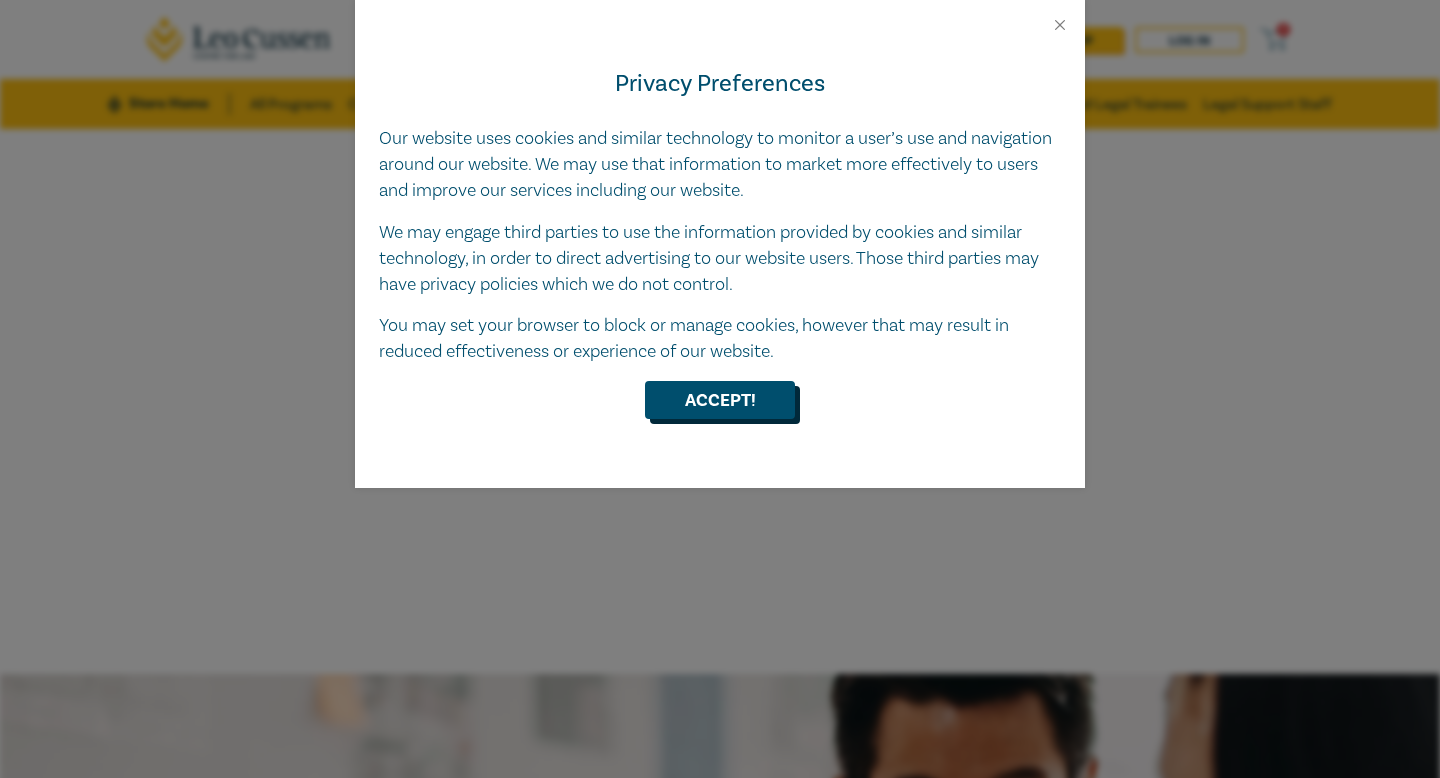 click on "Accept!" at bounding box center (720, 400) 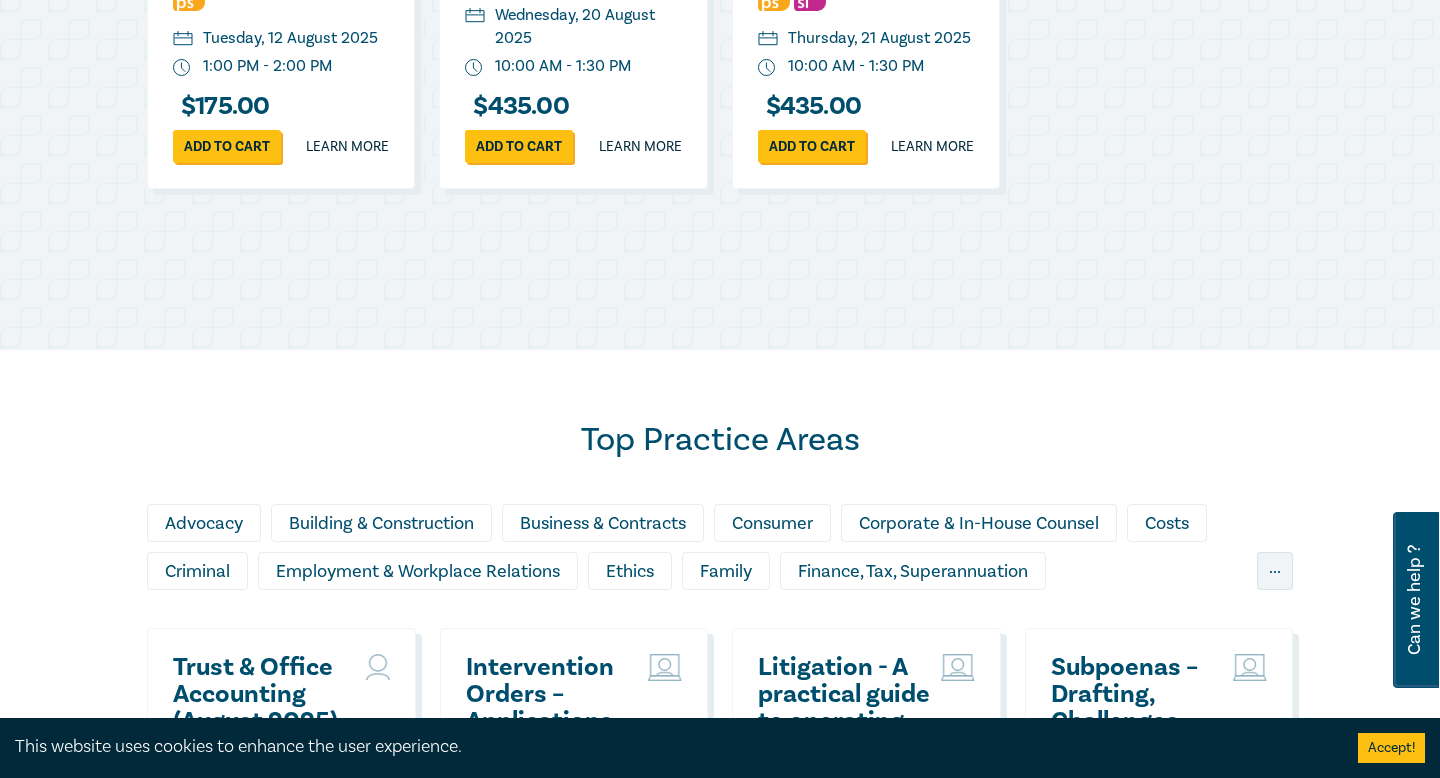 scroll, scrollTop: 1295, scrollLeft: 0, axis: vertical 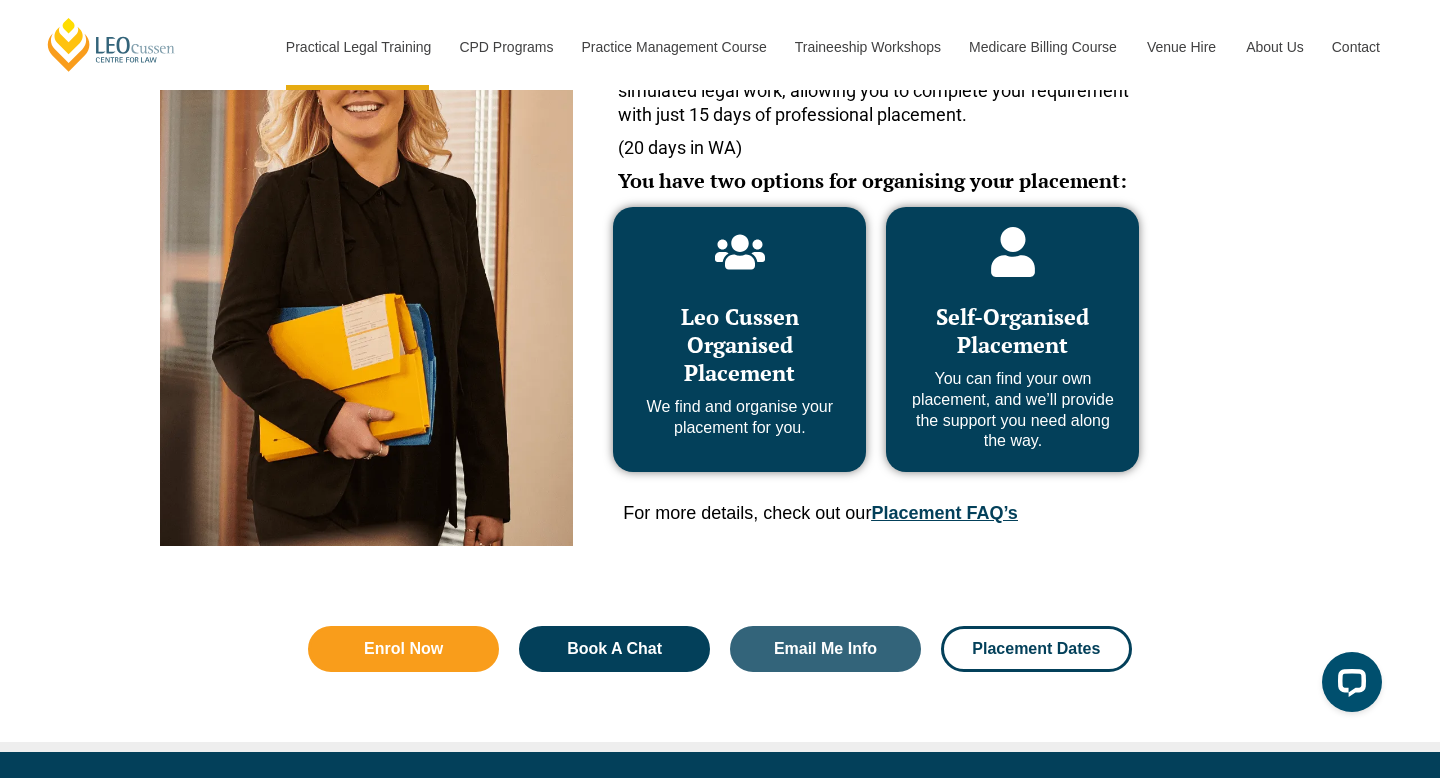 click on "Self-Organised Placement" at bounding box center (1012, 330) 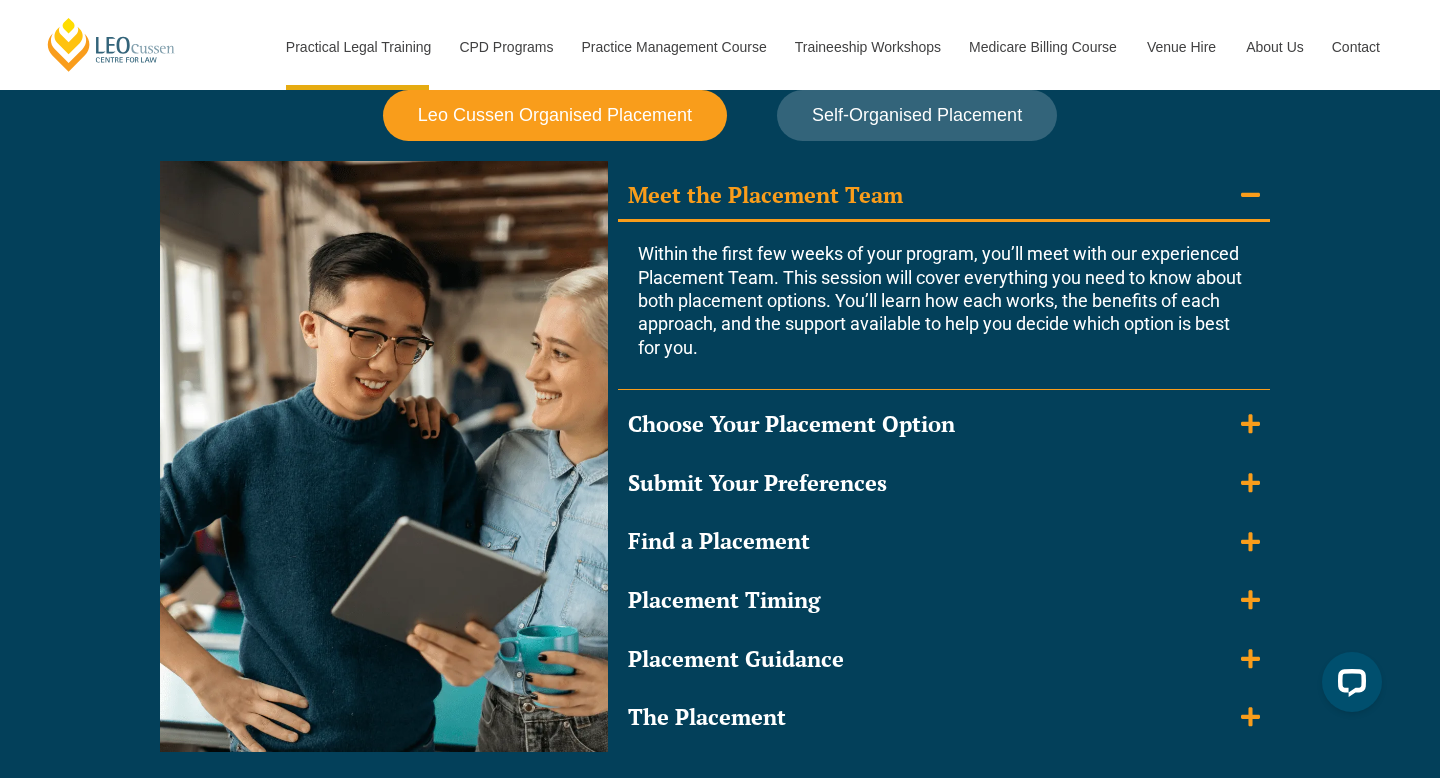 scroll, scrollTop: 1796, scrollLeft: 0, axis: vertical 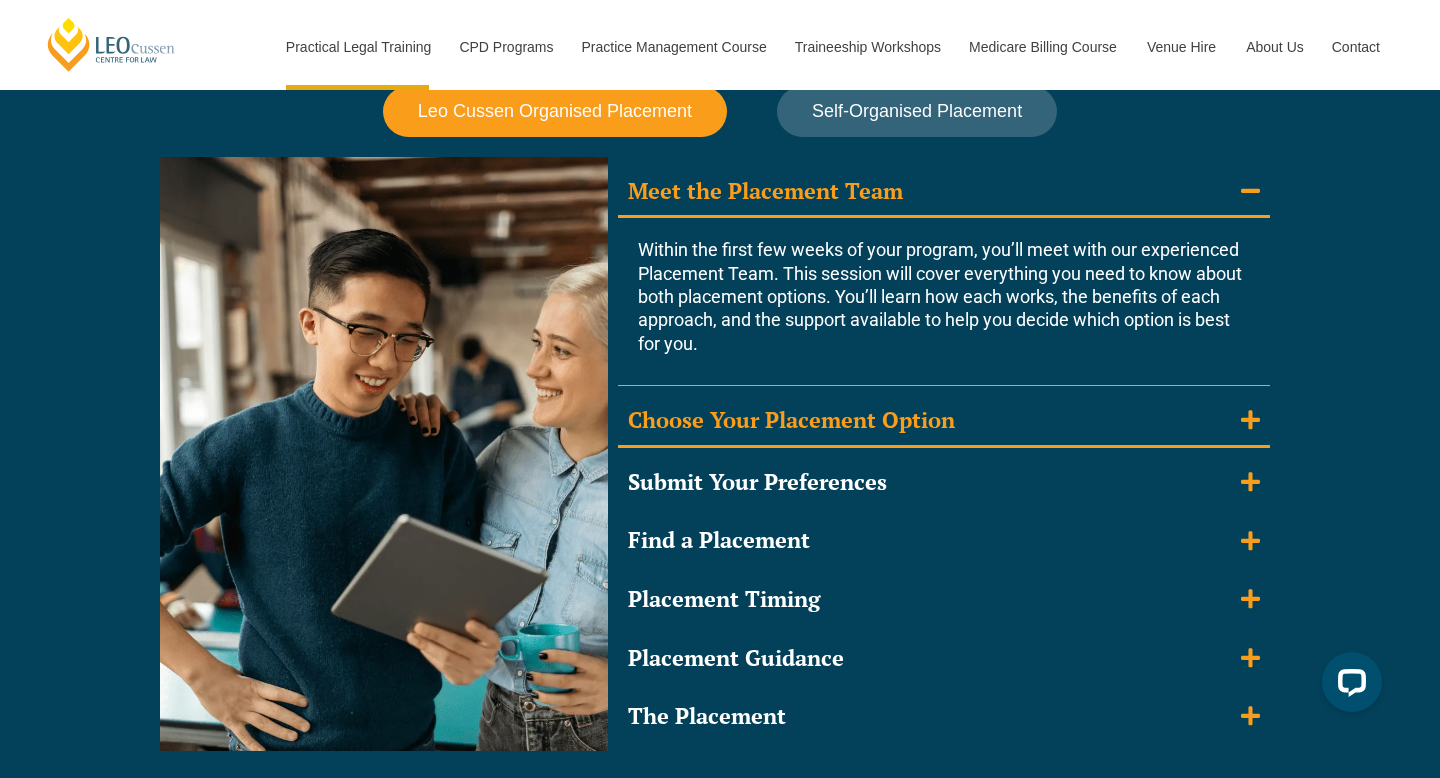 click on "Choose Your Placement Option" at bounding box center [944, 422] 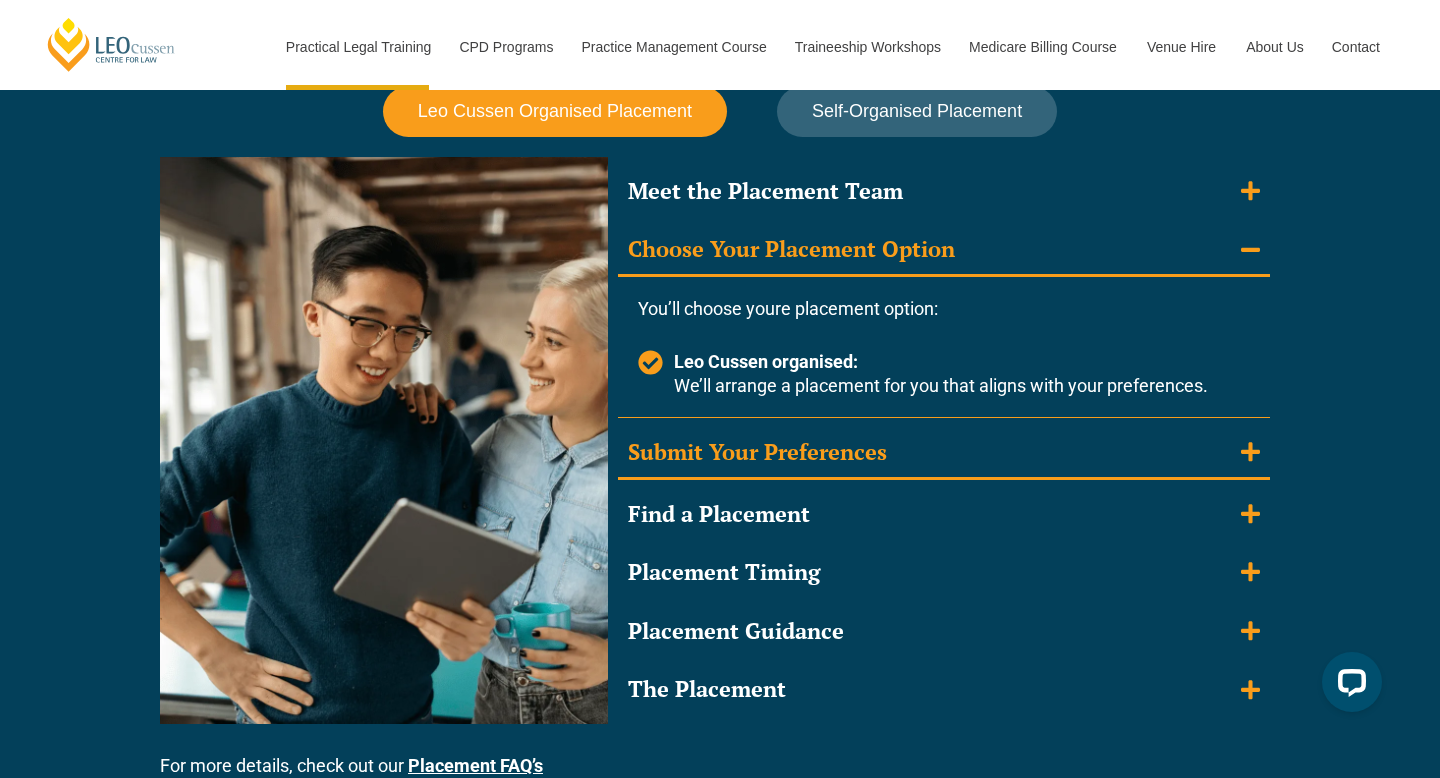 click on "Submit Your Preferences" at bounding box center [944, 454] 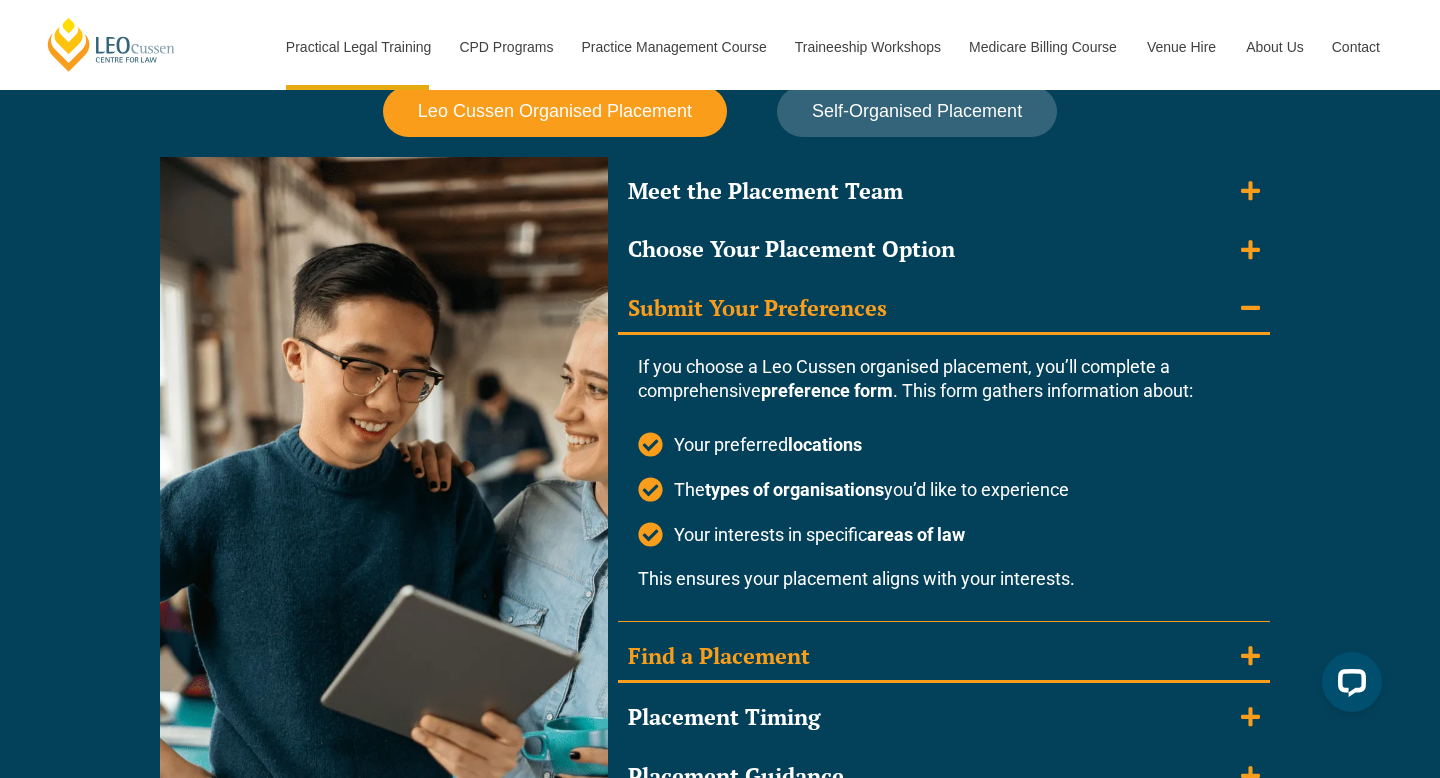 click on "Find a Placement" at bounding box center [944, 658] 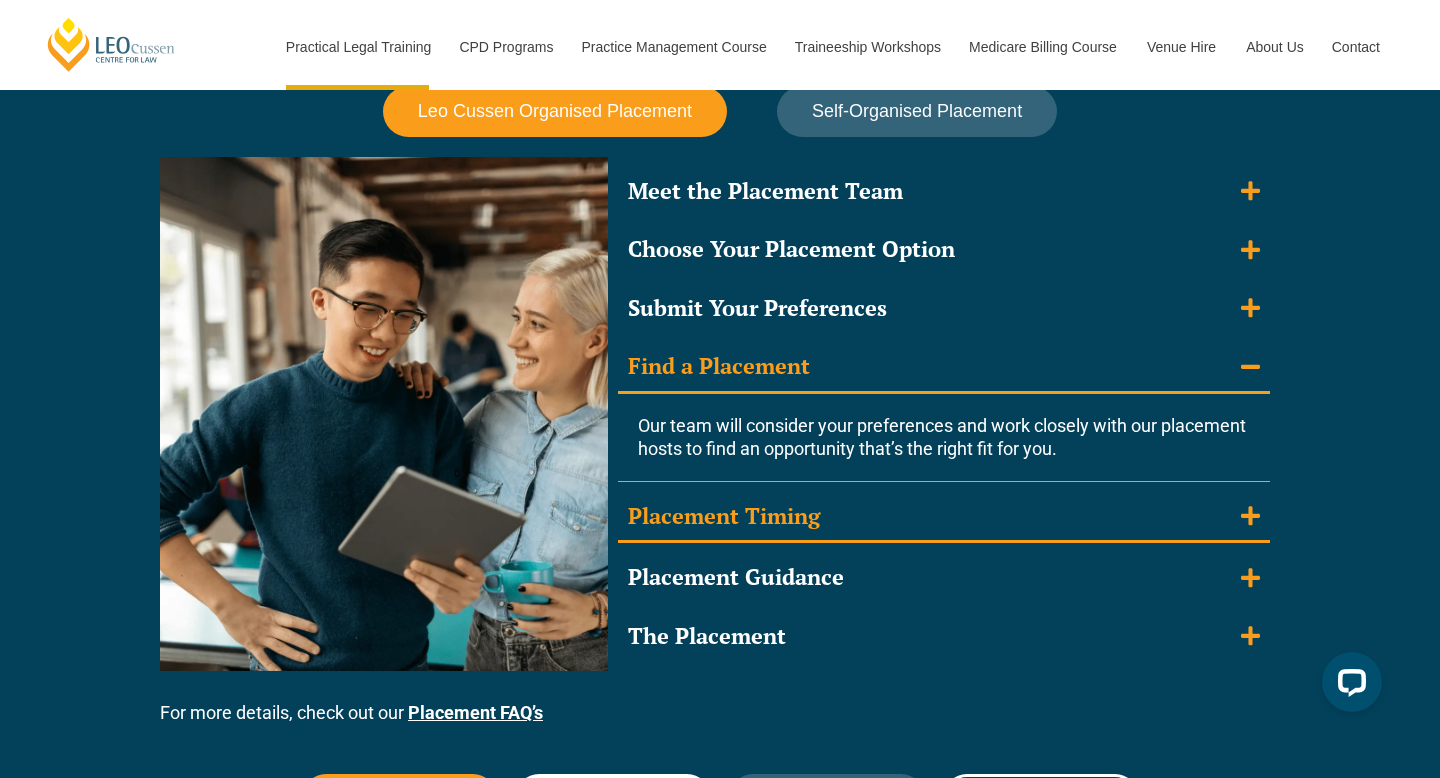 click on "Placement Timing" at bounding box center [944, 518] 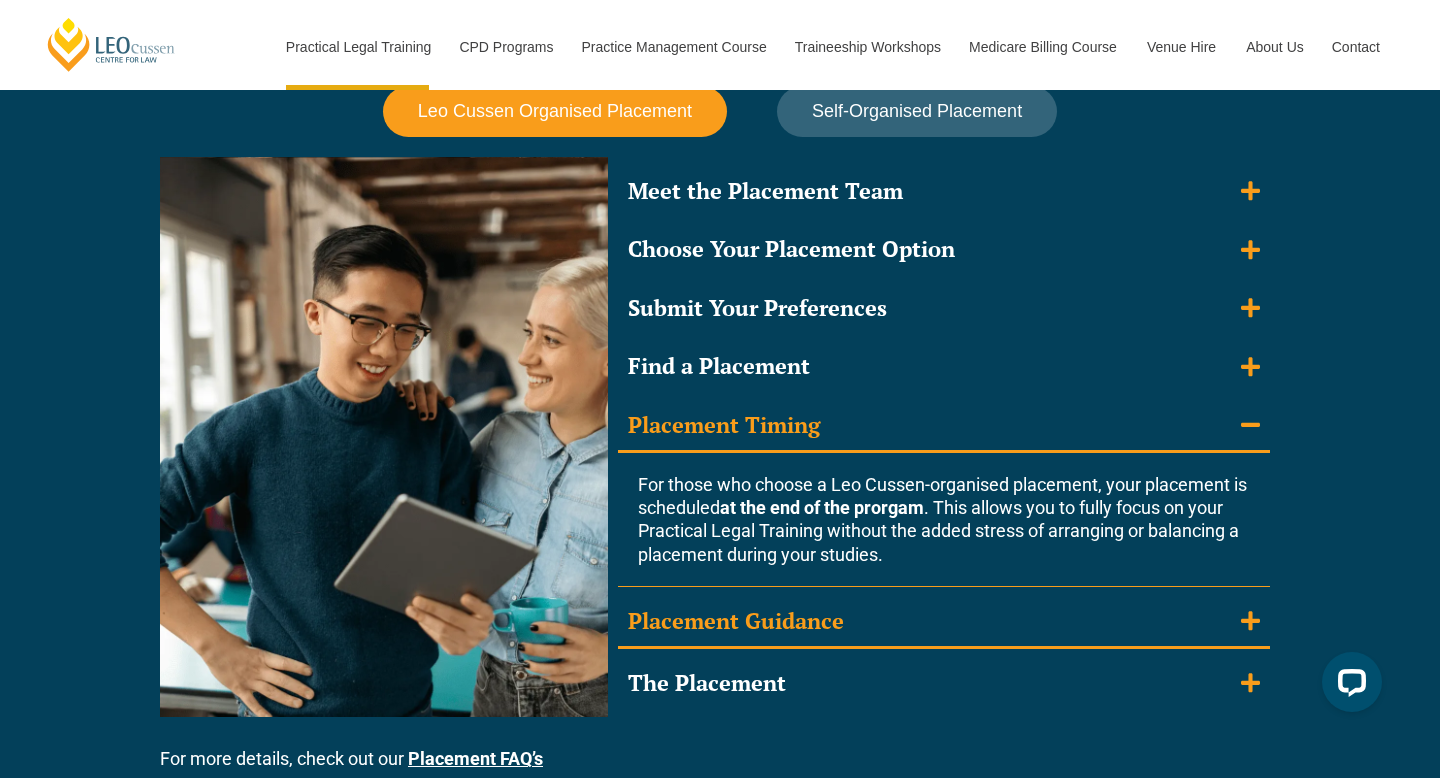 click on "Placement Guidance" at bounding box center [736, 621] 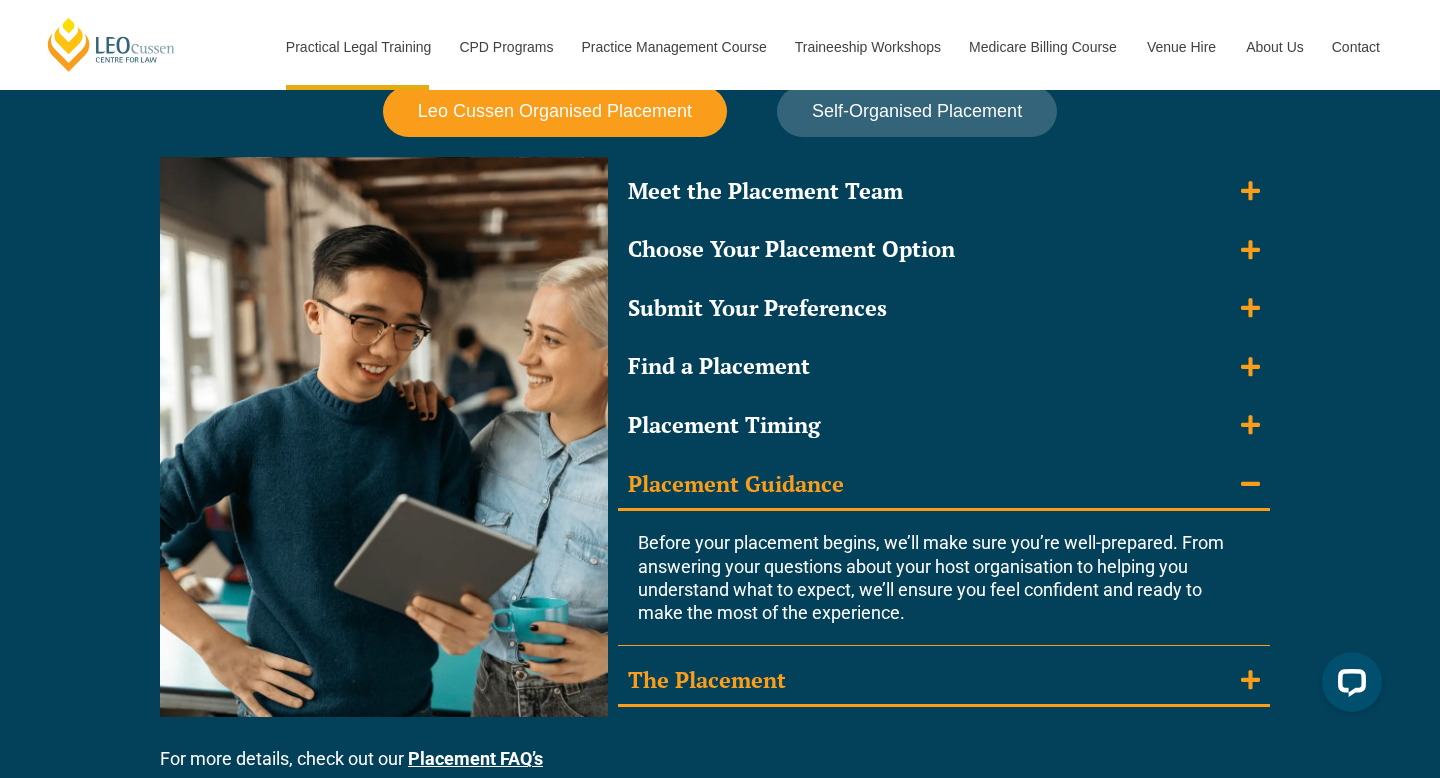 click on "The Placement" at bounding box center [707, 680] 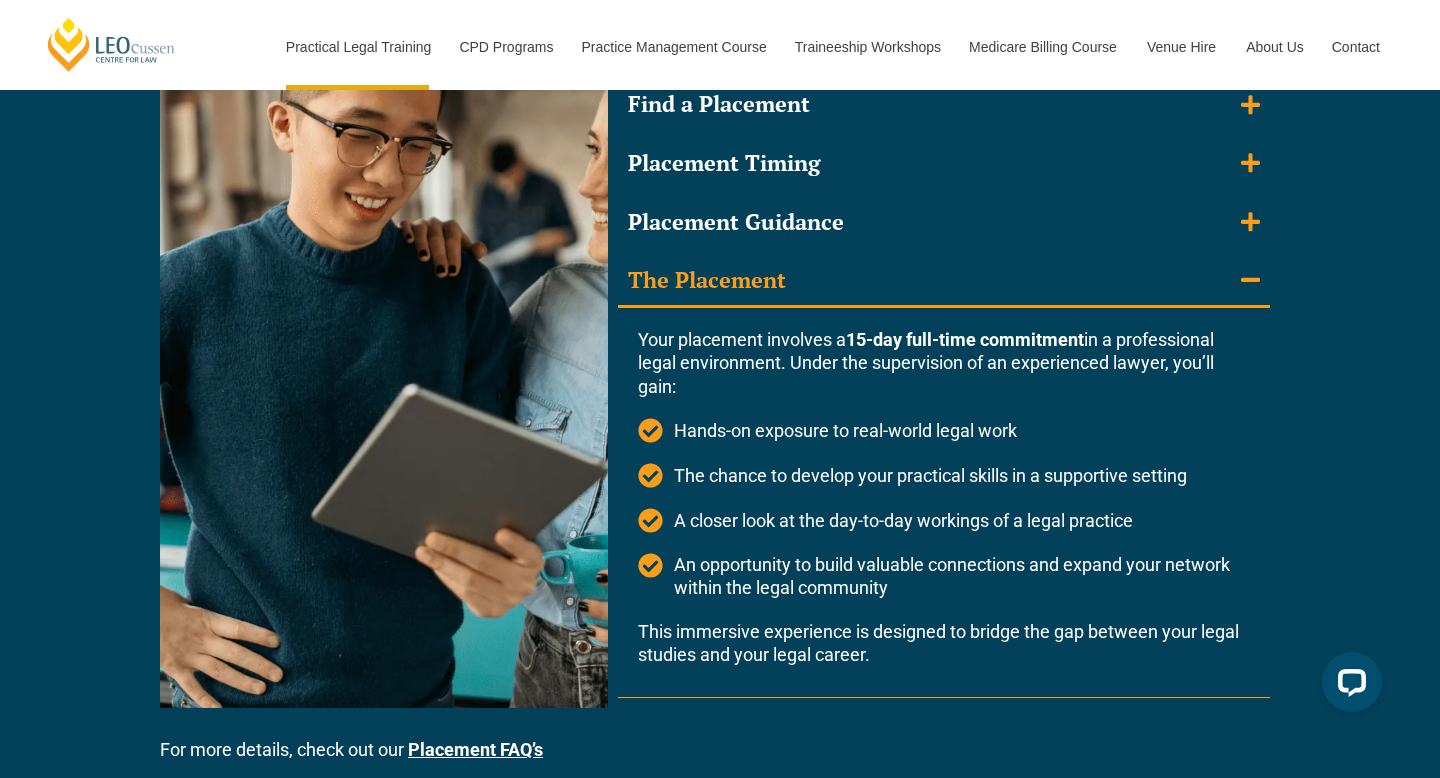 scroll, scrollTop: 2042, scrollLeft: 0, axis: vertical 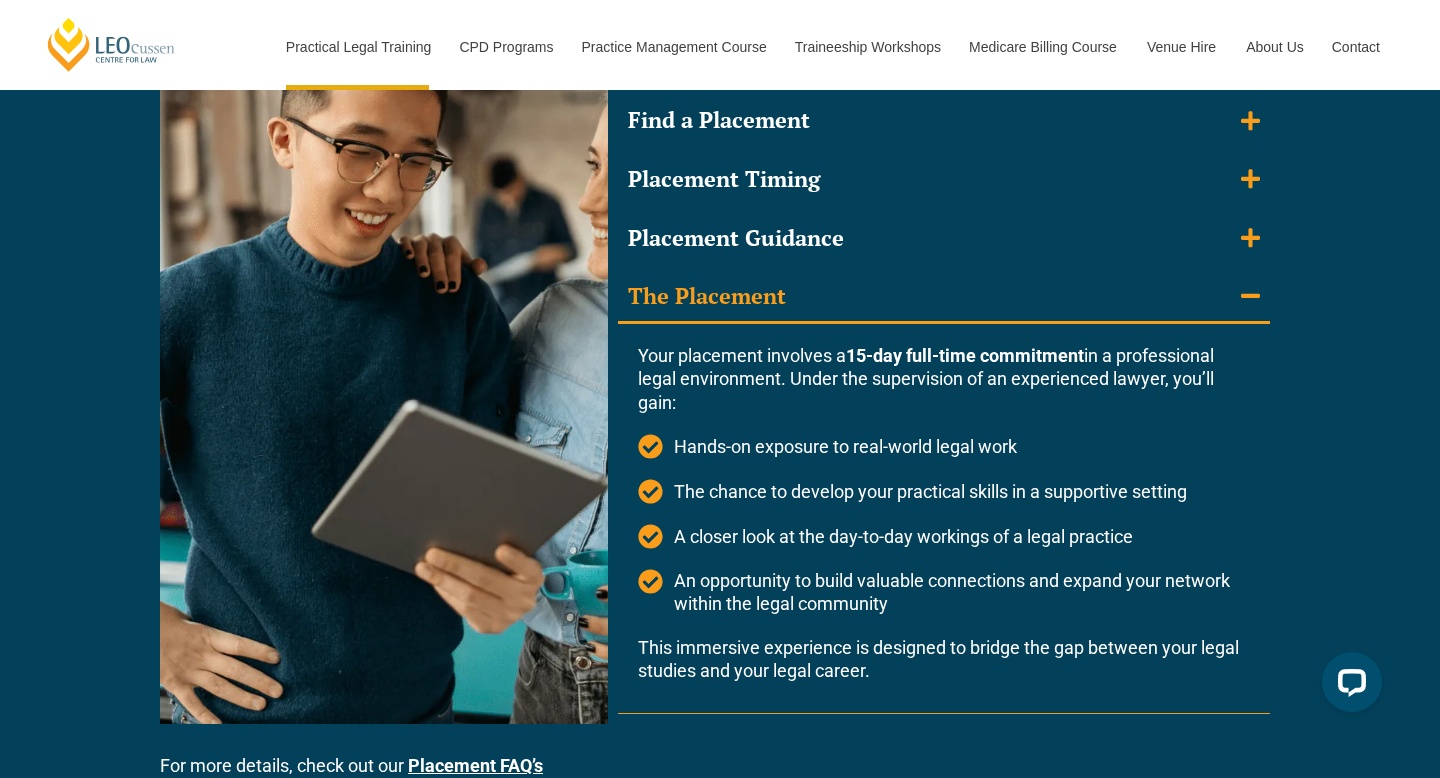 click on "The Placement" at bounding box center [944, 298] 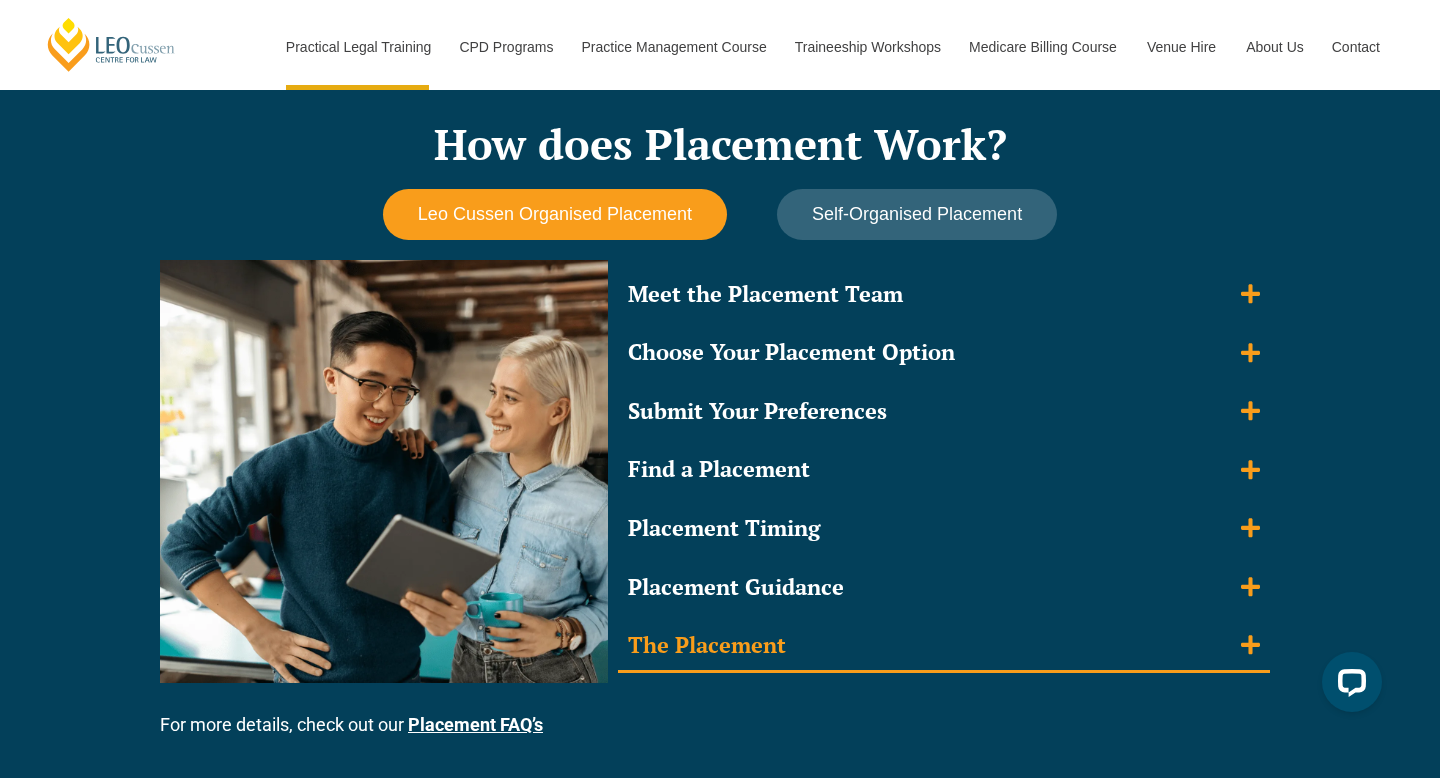 scroll, scrollTop: 1684, scrollLeft: 0, axis: vertical 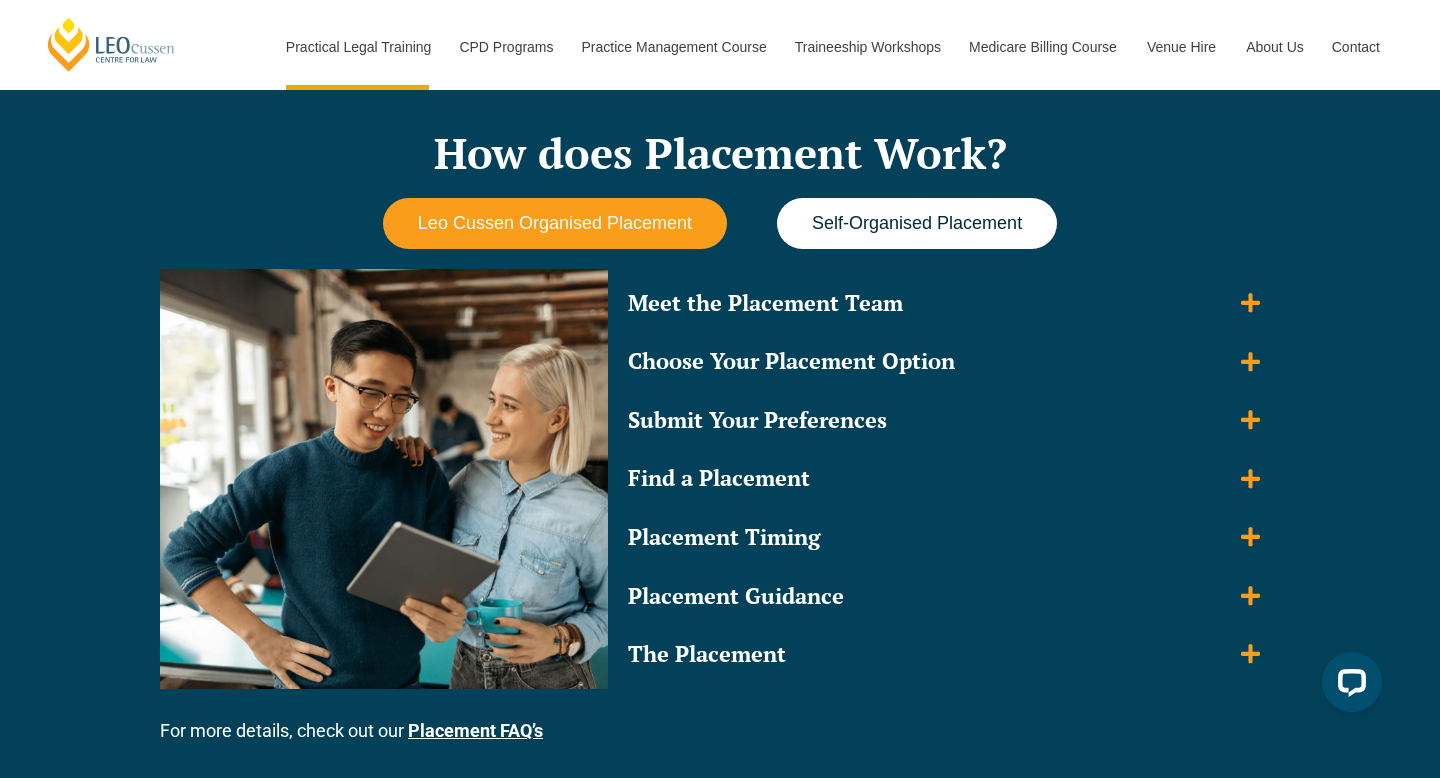 click on "Self-Organised Placement" at bounding box center (917, 223) 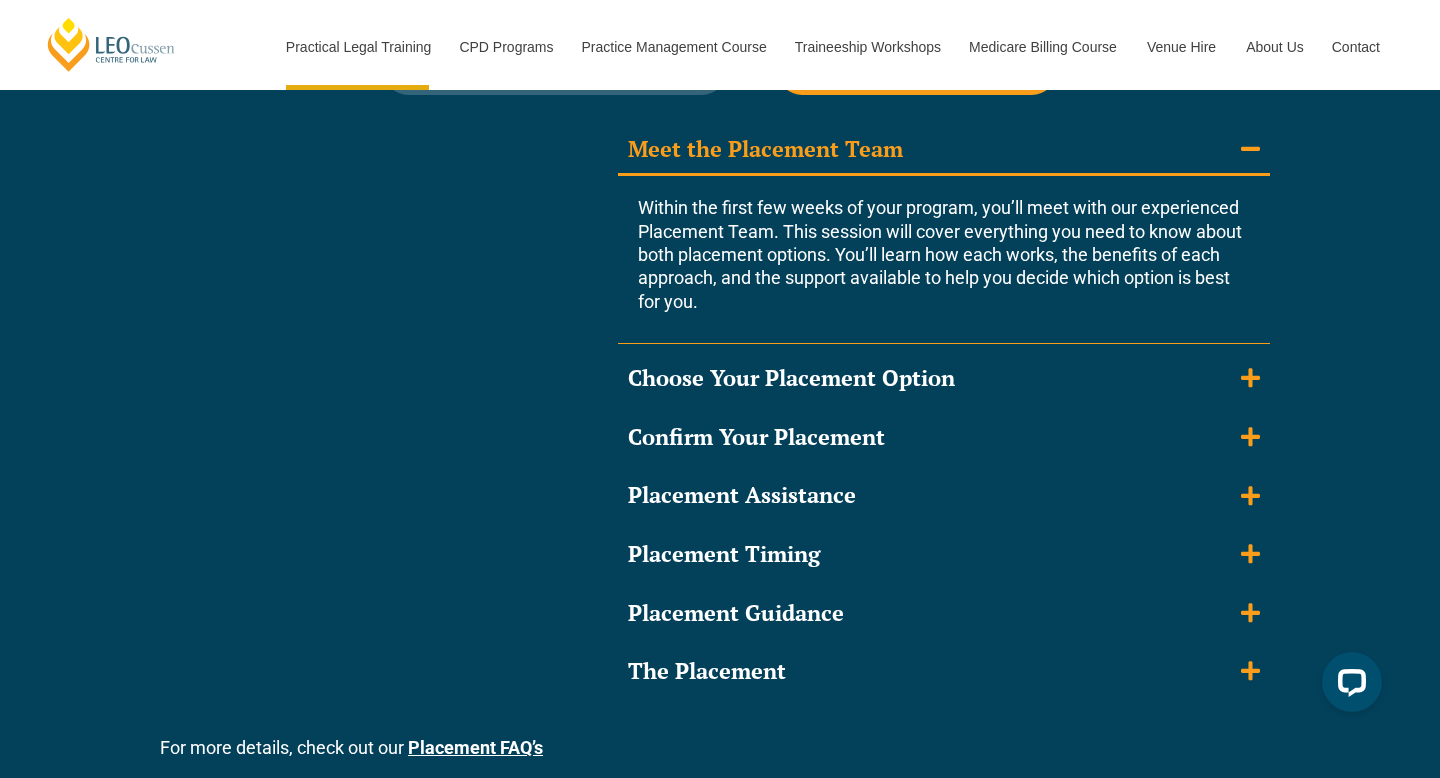 scroll, scrollTop: 1843, scrollLeft: 0, axis: vertical 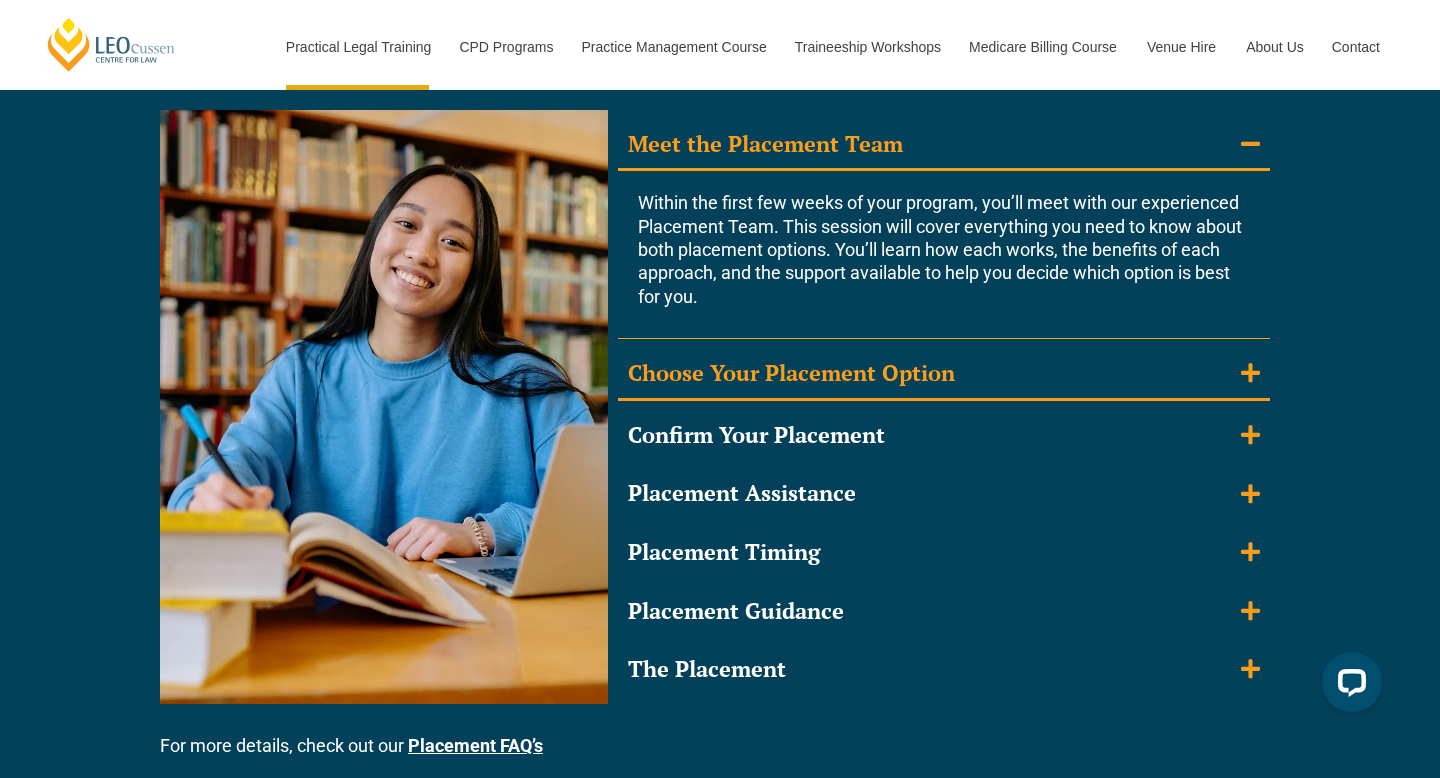 click on "Choose Your Placement Option" at bounding box center (791, 373) 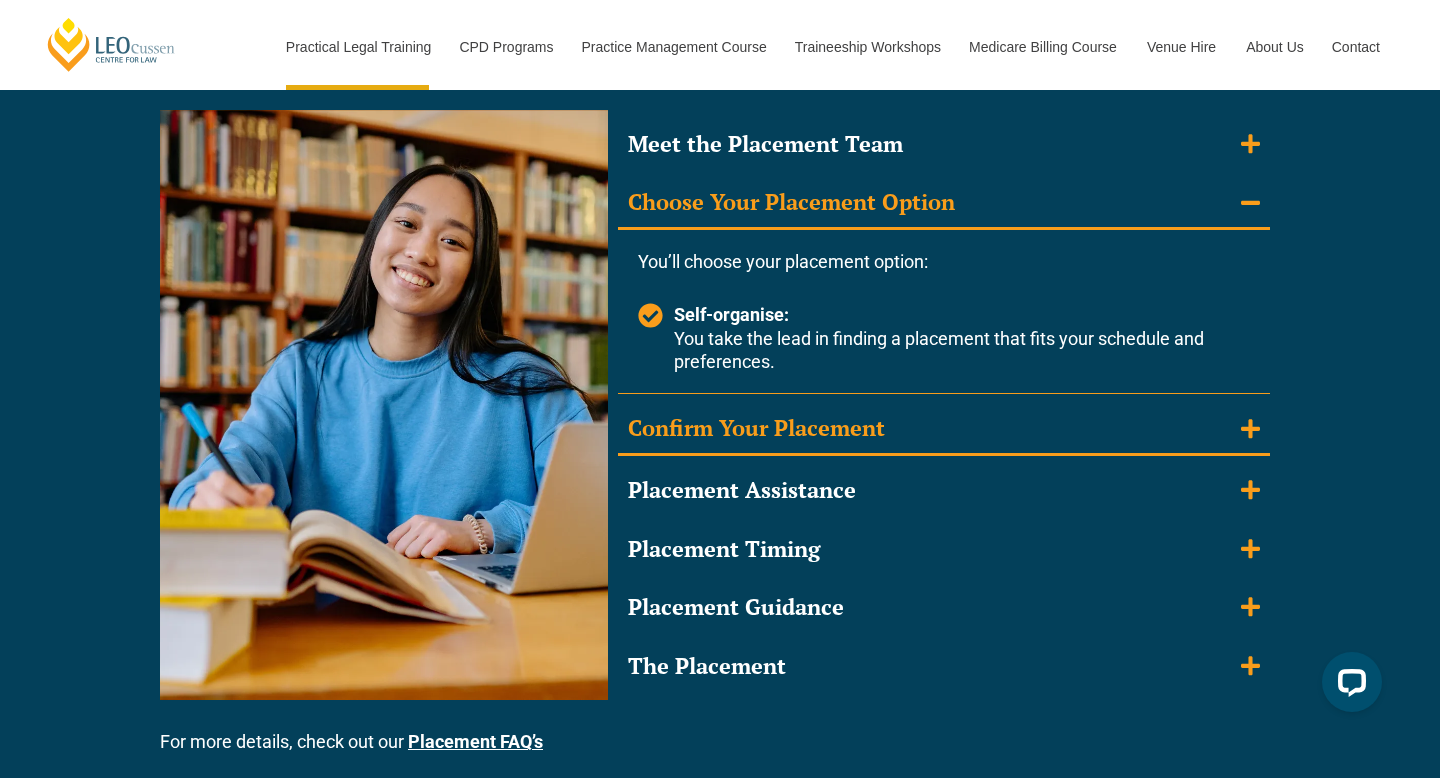 click on "Confirm Your Placement" at bounding box center (756, 428) 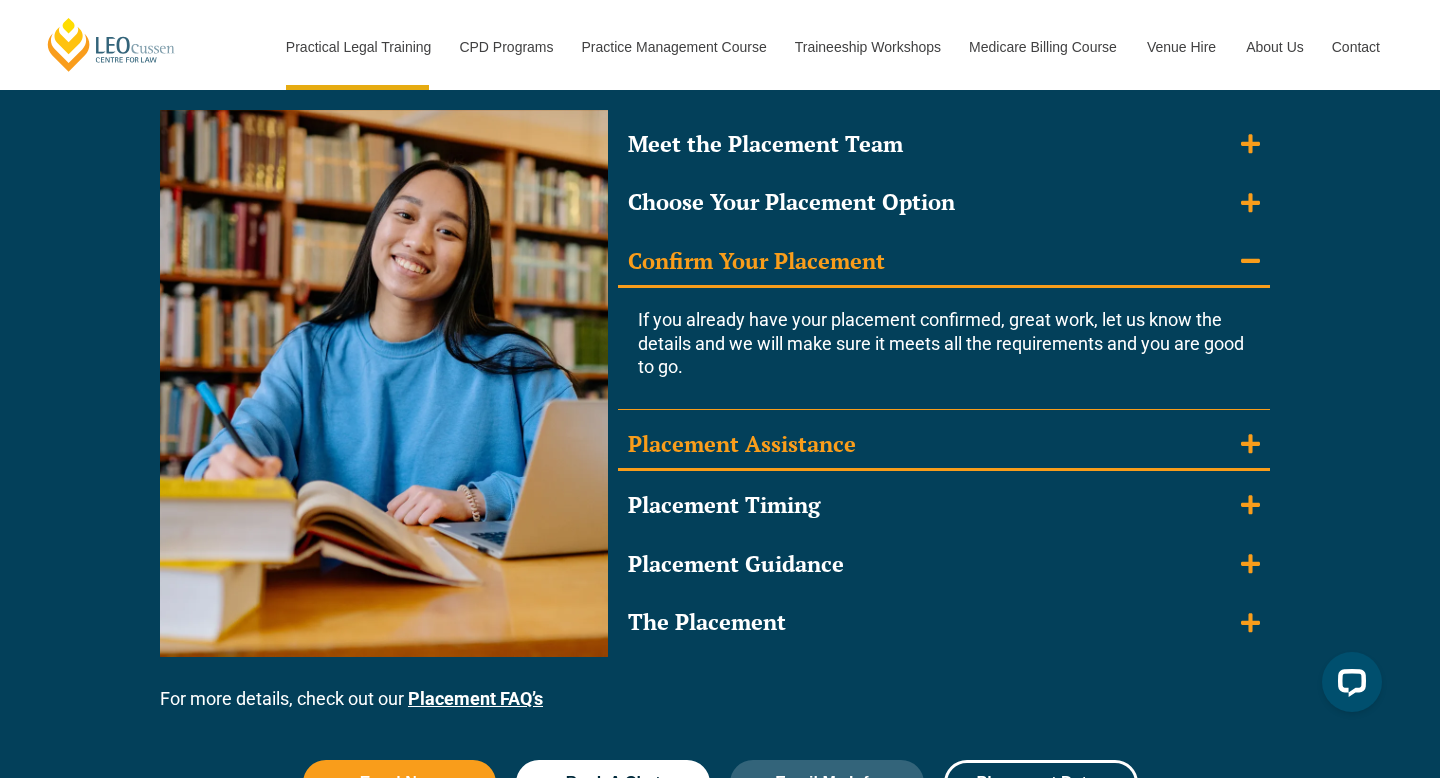 click on "Placement Assistance" at bounding box center [742, 444] 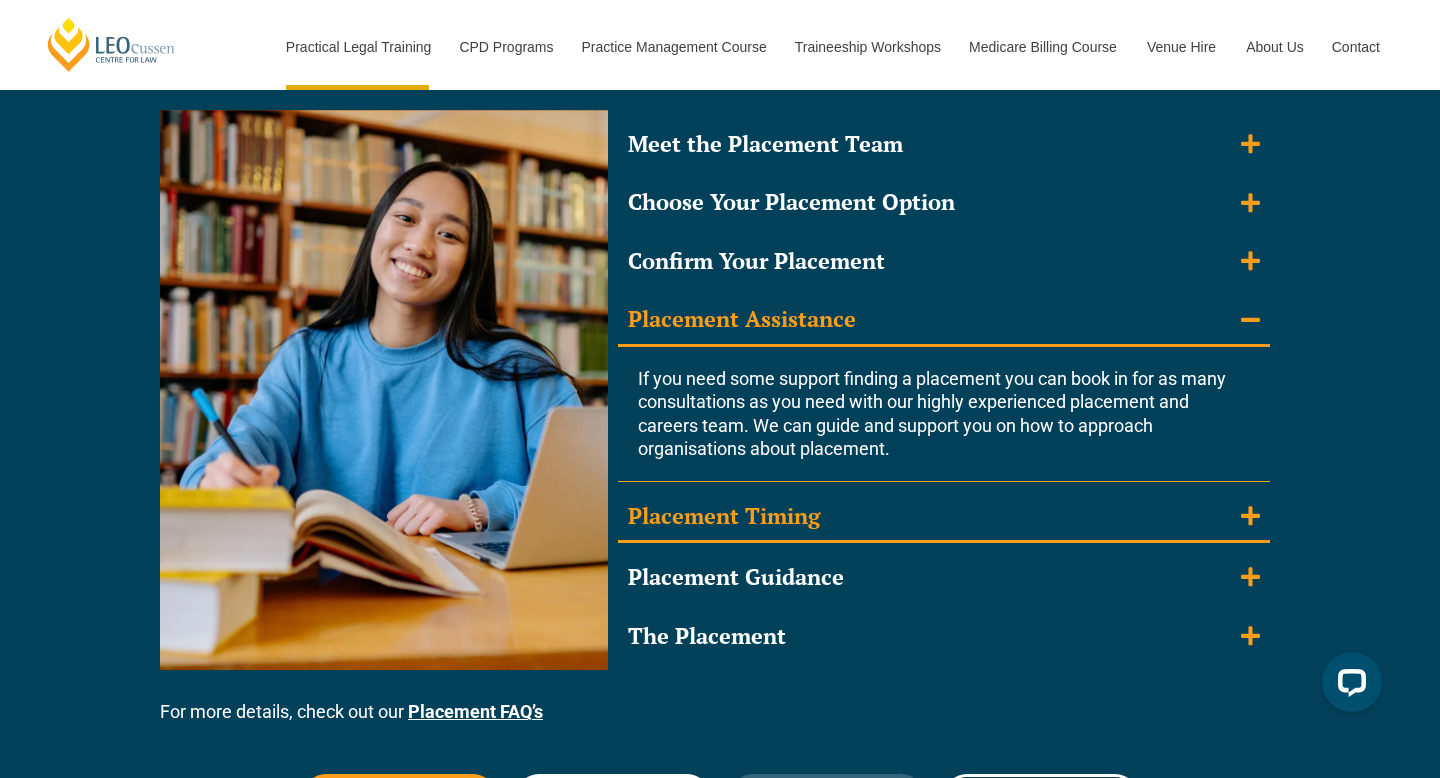 click on "Placement Timing" at bounding box center (944, 518) 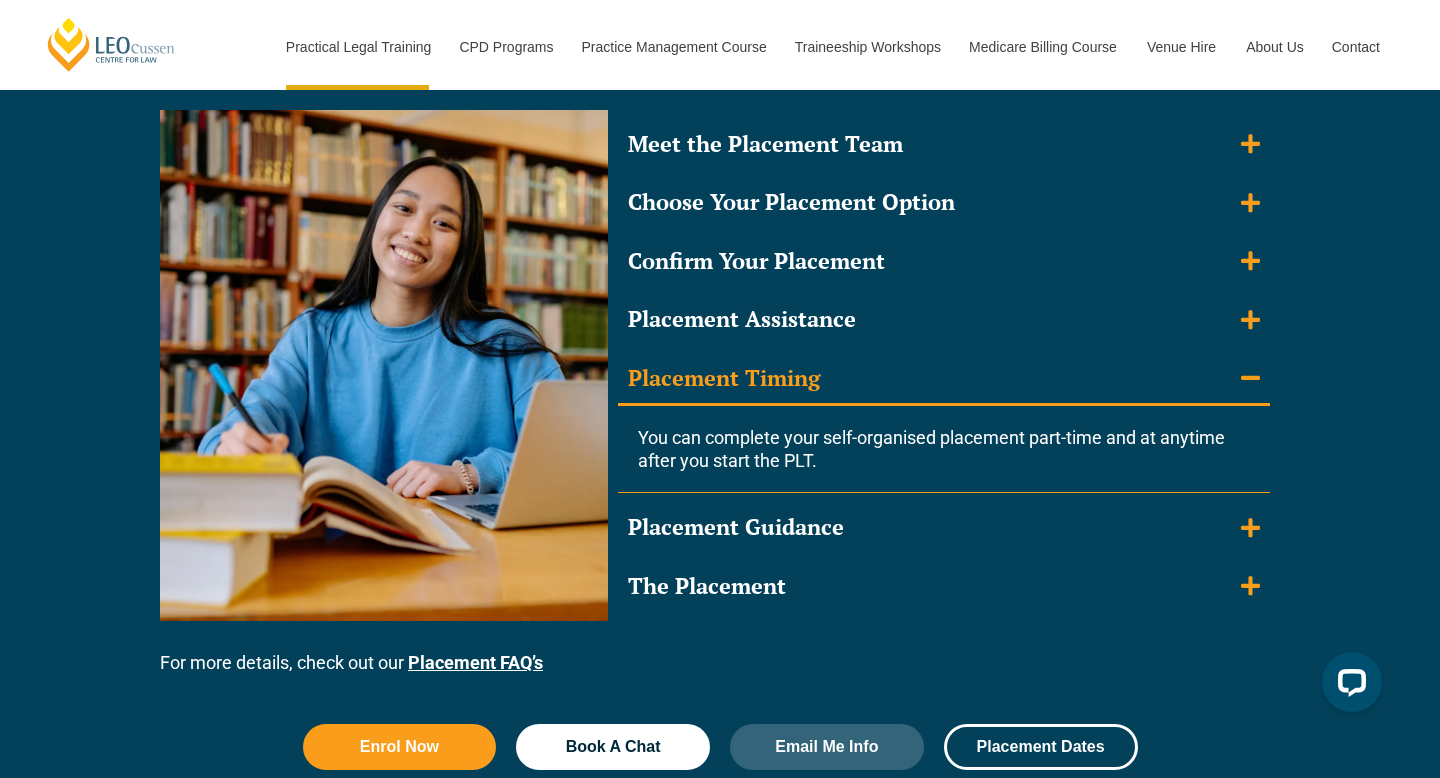click on "Placement Guidance" at bounding box center [944, 527] 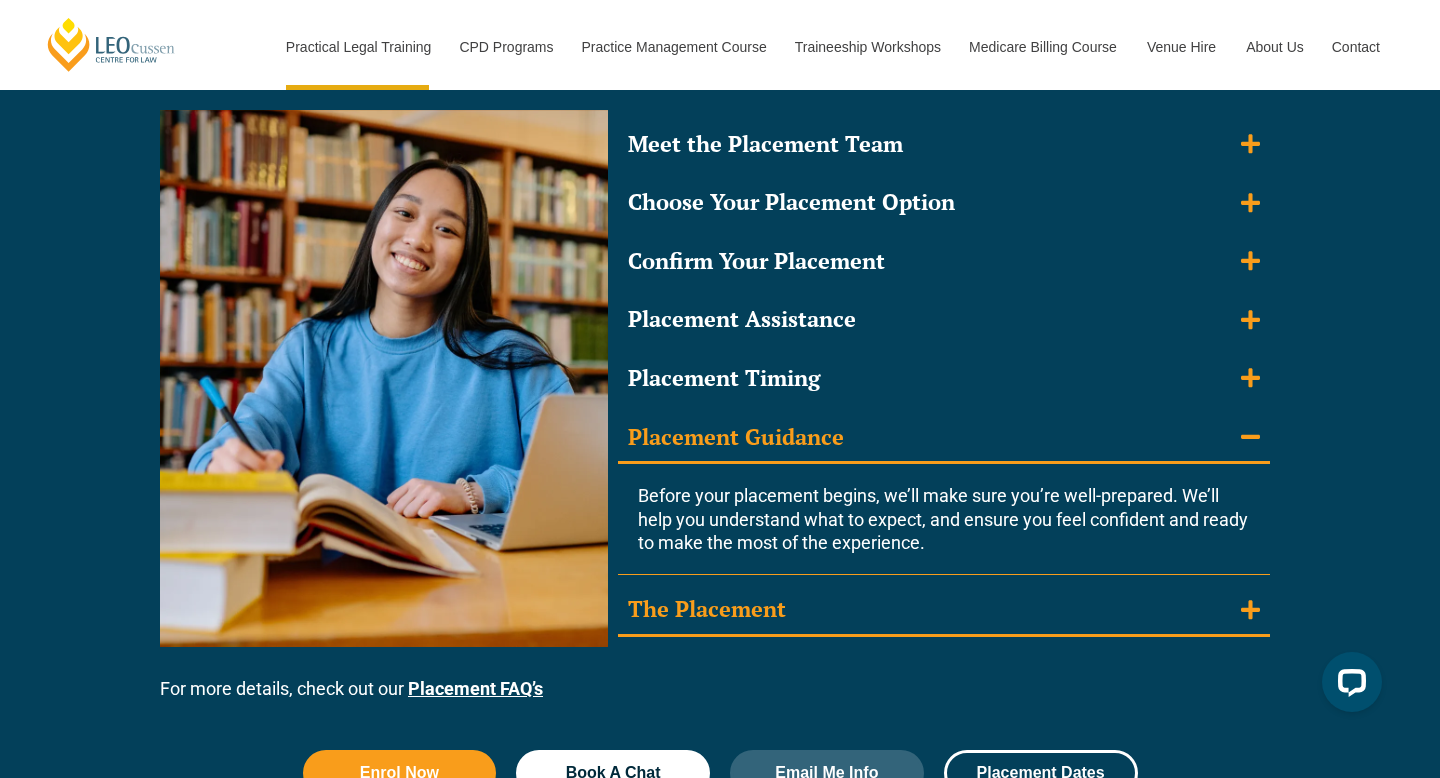 click on "The Placement" at bounding box center (944, 611) 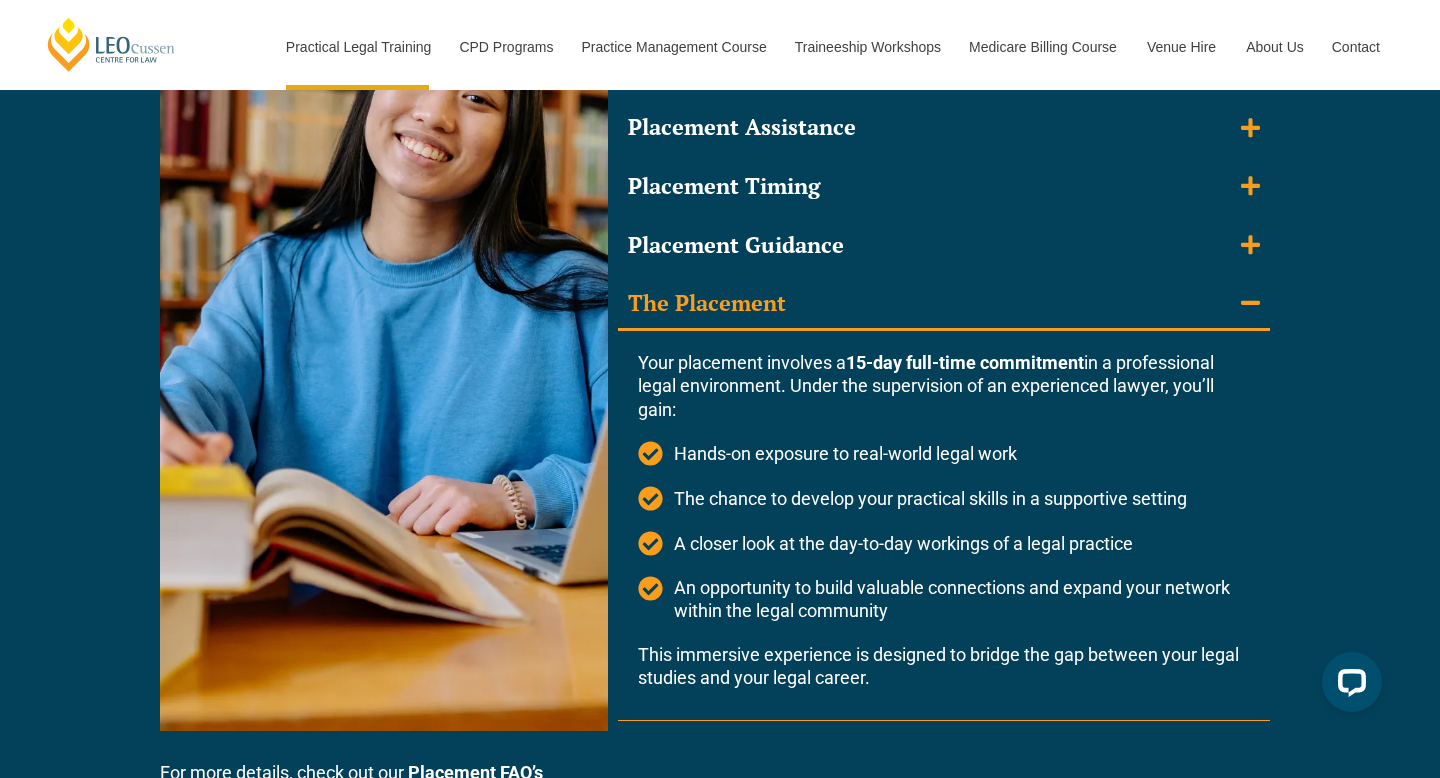 scroll, scrollTop: 2039, scrollLeft: 0, axis: vertical 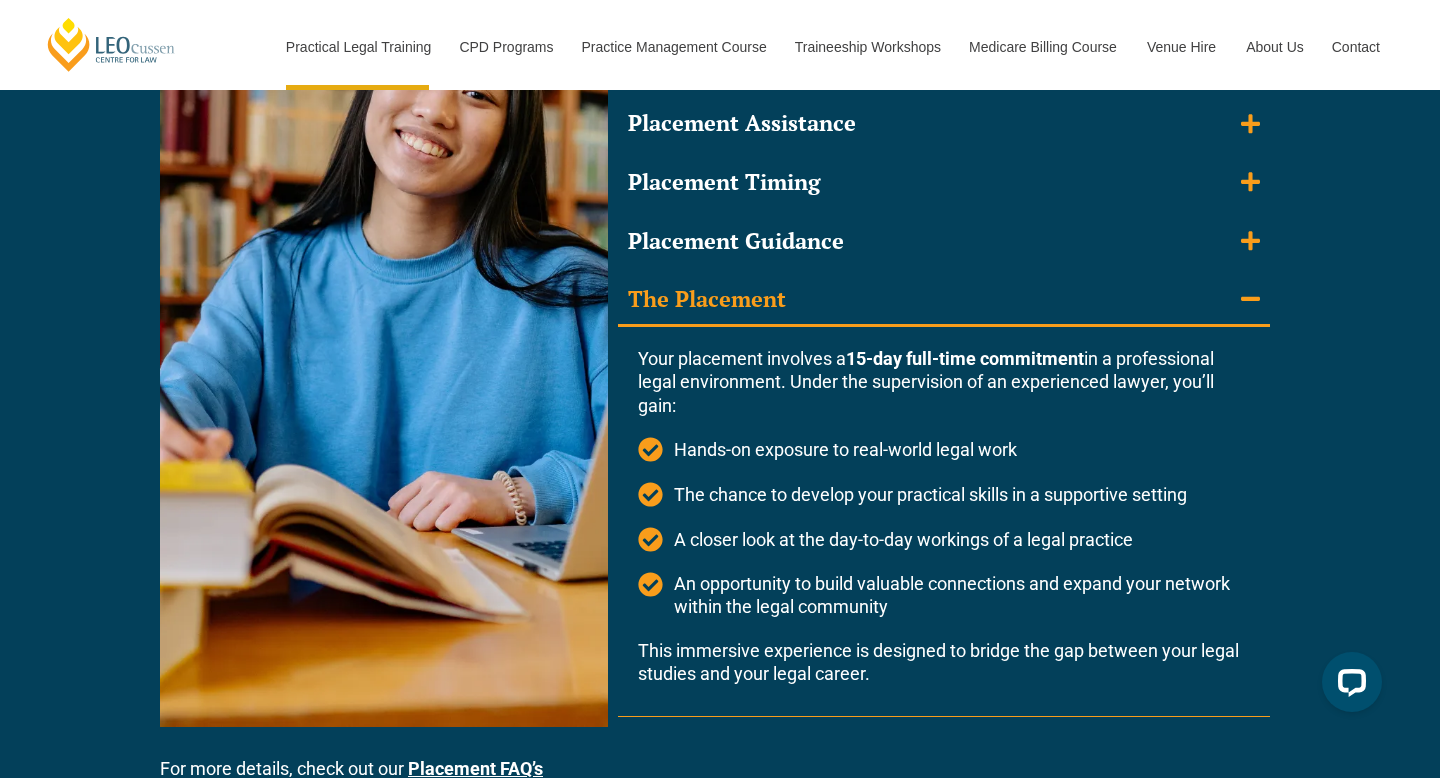 click on "The Placement" at bounding box center [707, 299] 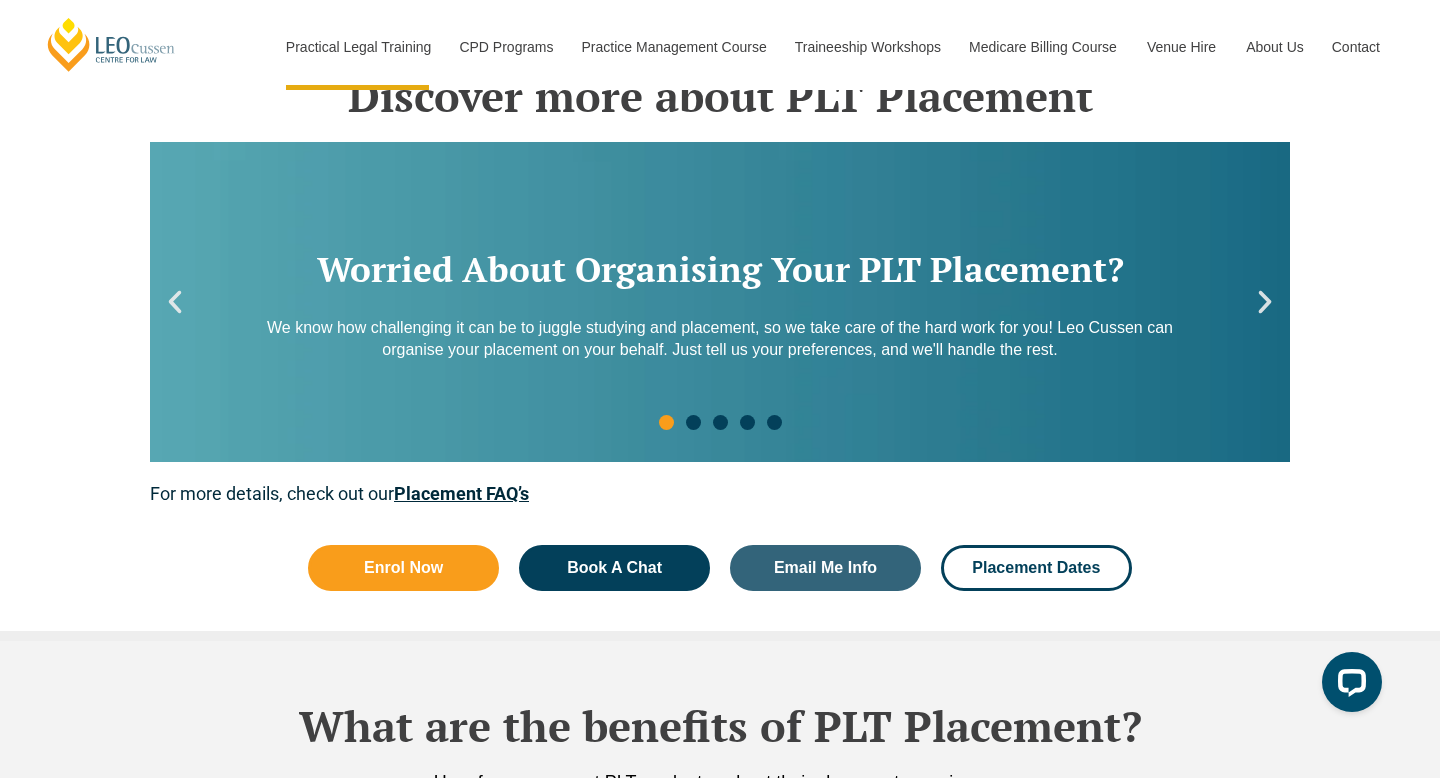 scroll, scrollTop: 2590, scrollLeft: 0, axis: vertical 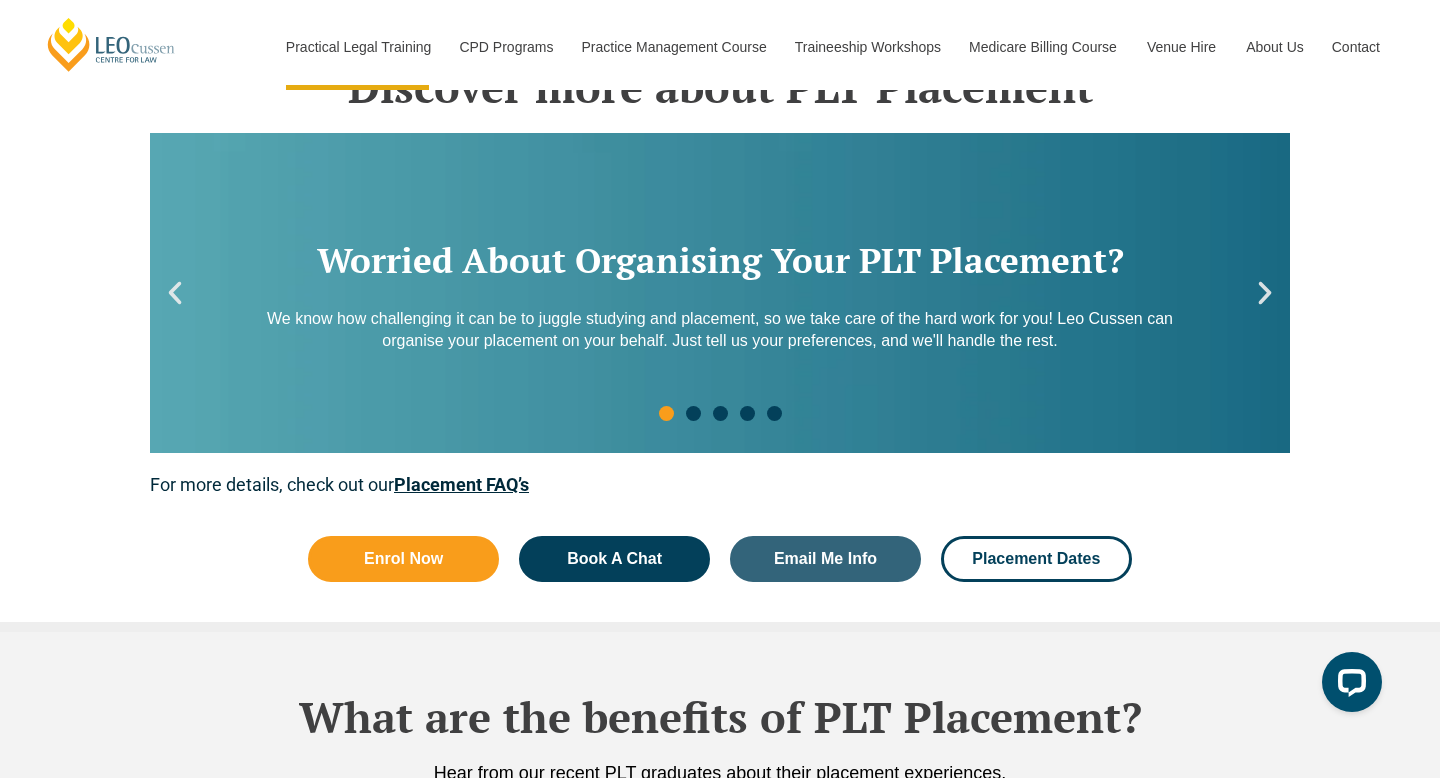 click on "Worried About Organising Your PLT Placement? We know how challenging it can be to juggle studying and placement, so we take care of the hard work for you! Leo Cussen can organise your placement on your behalf. Just tell us your preferences, and we'll handle the rest." at bounding box center (720, 293) 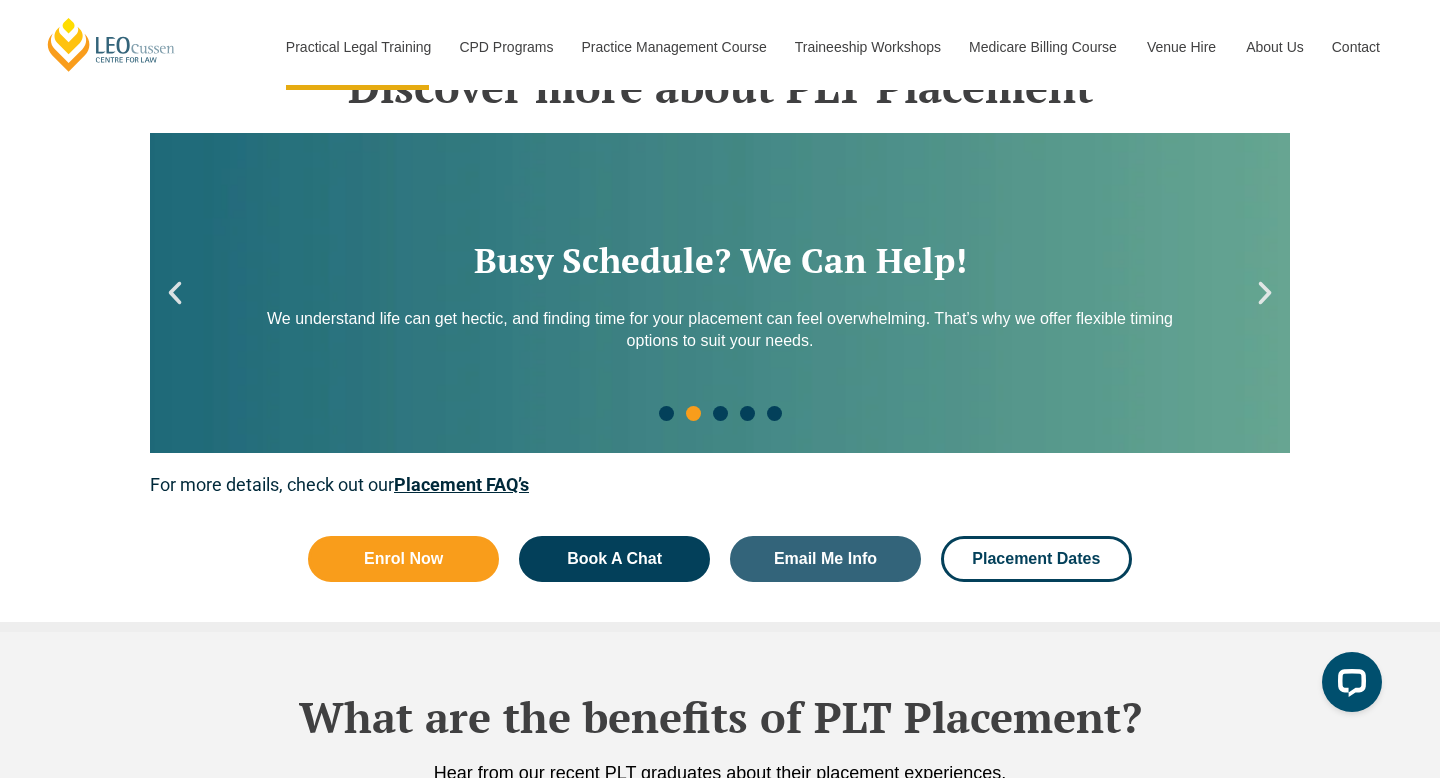 click 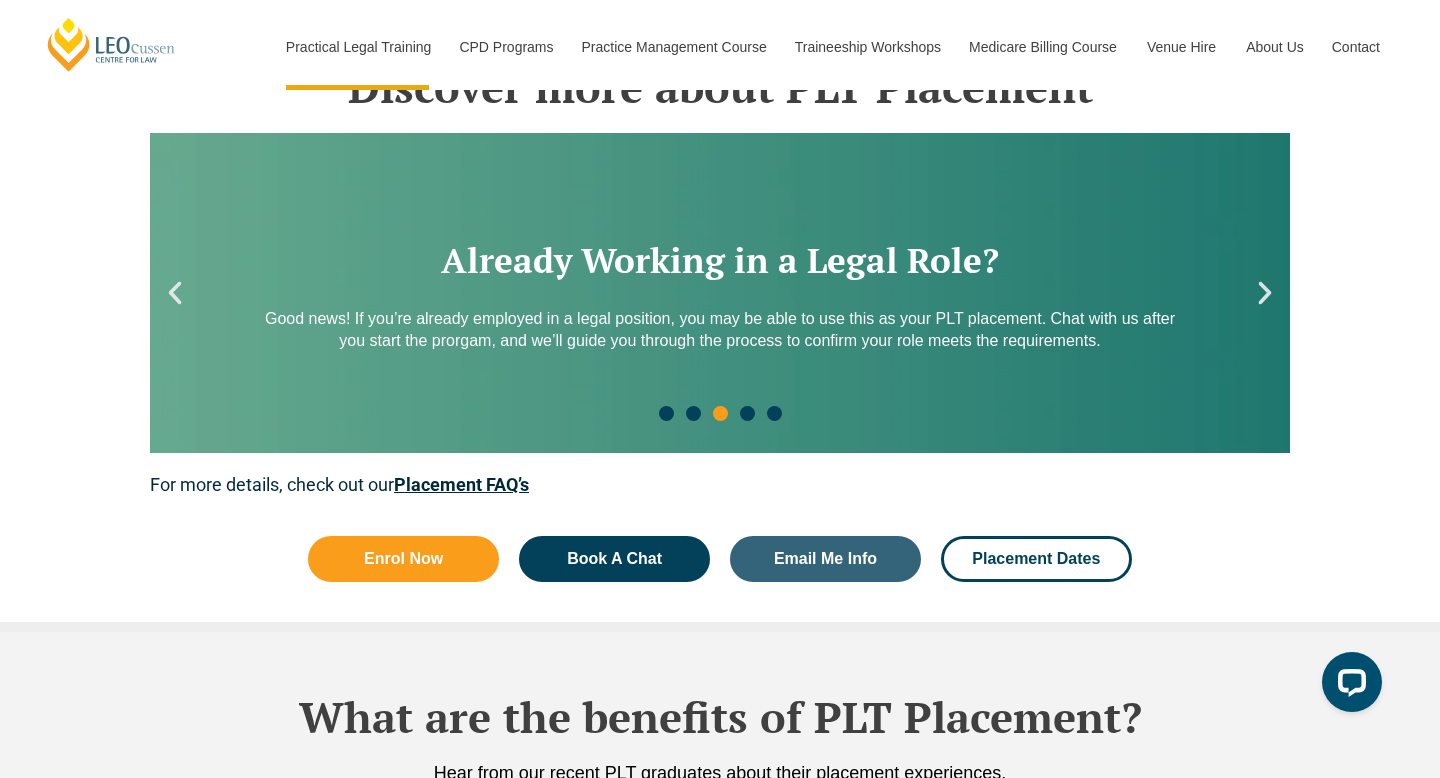 click 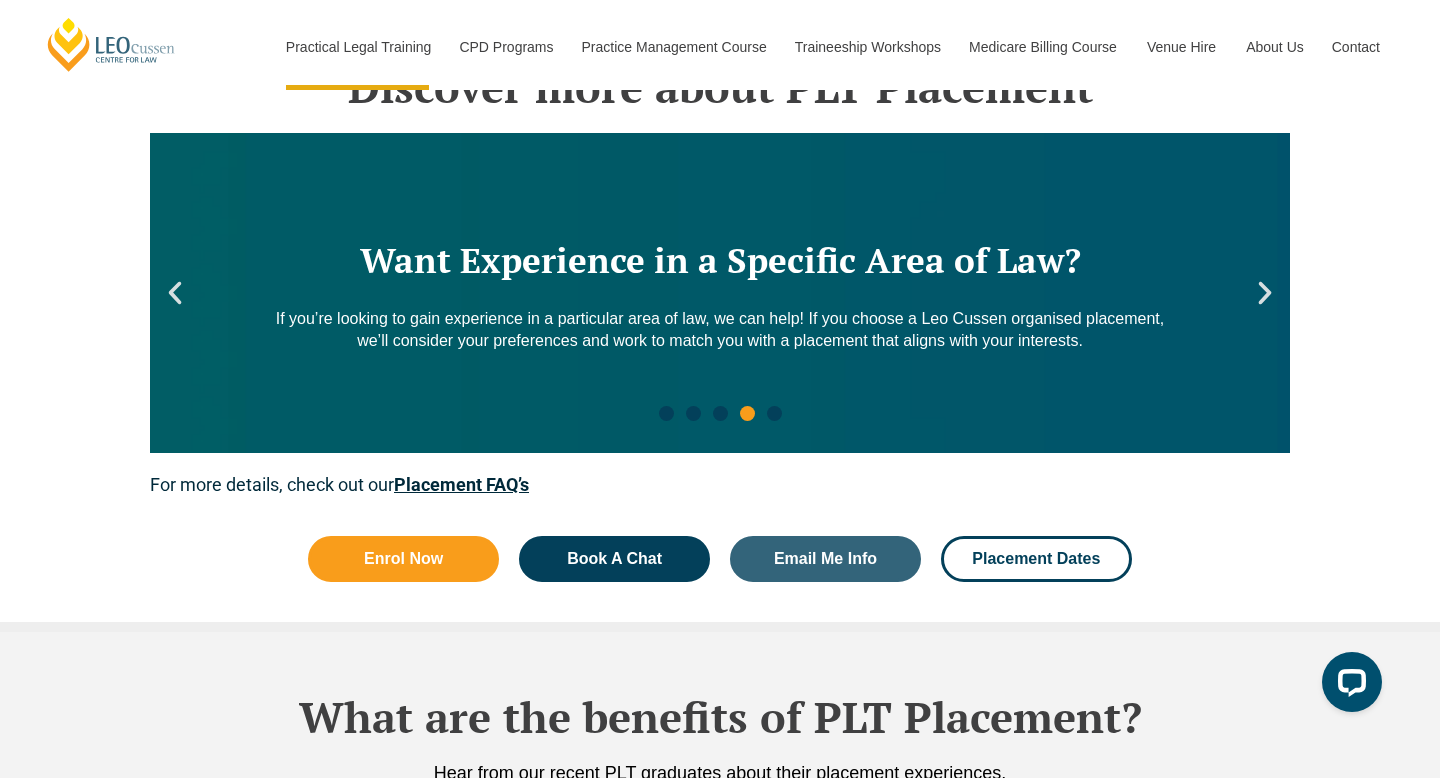 click 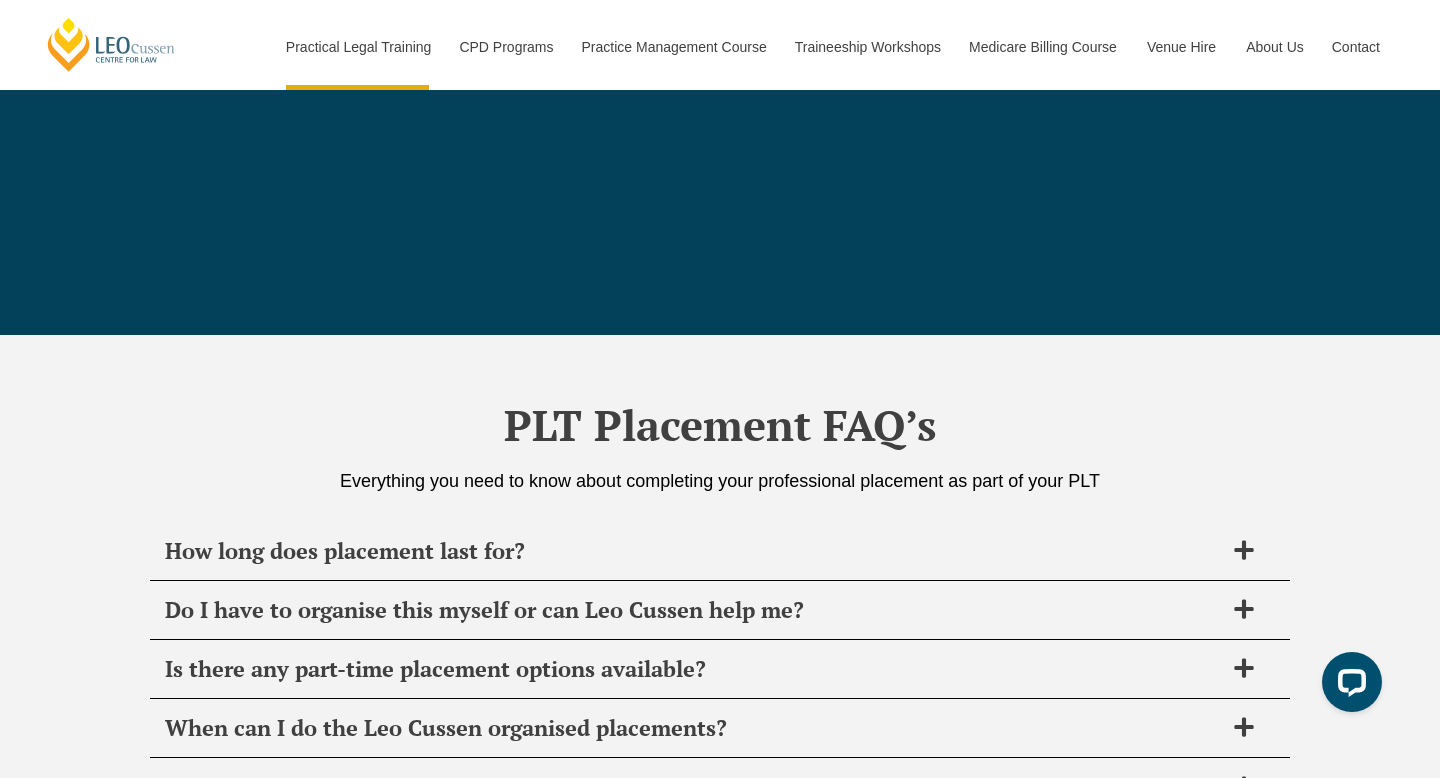 scroll, scrollTop: 7047, scrollLeft: 0, axis: vertical 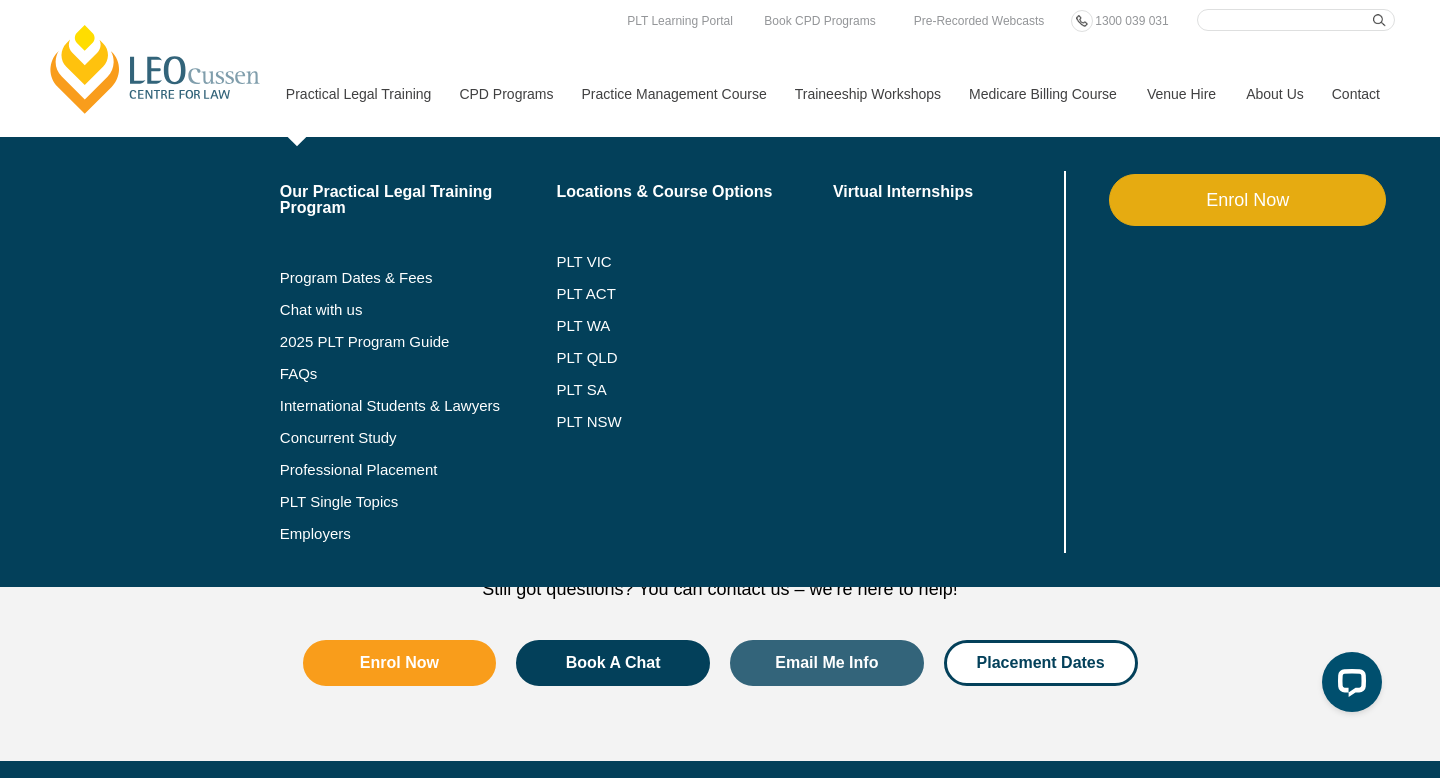 click on "Employers" at bounding box center [418, 534] 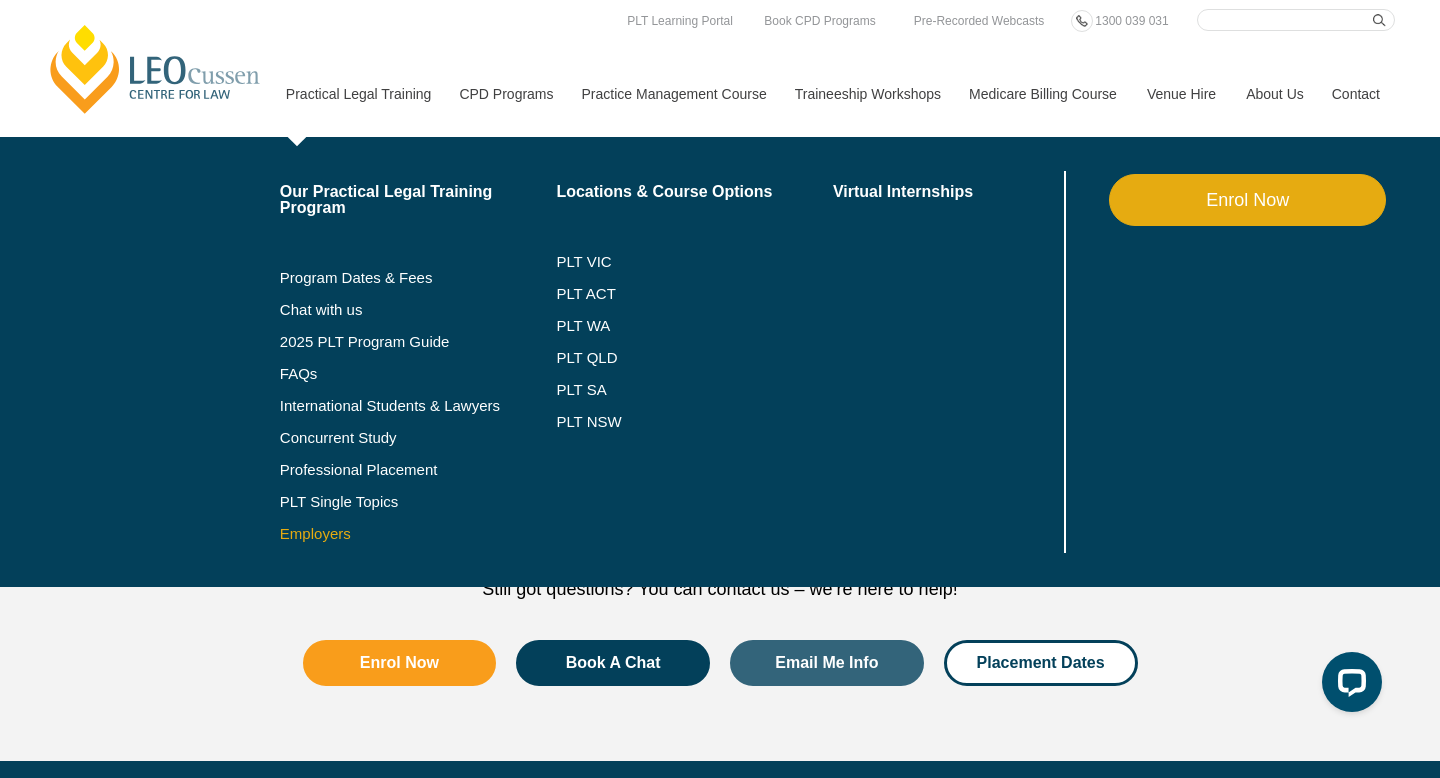 click on "Employers" at bounding box center (418, 534) 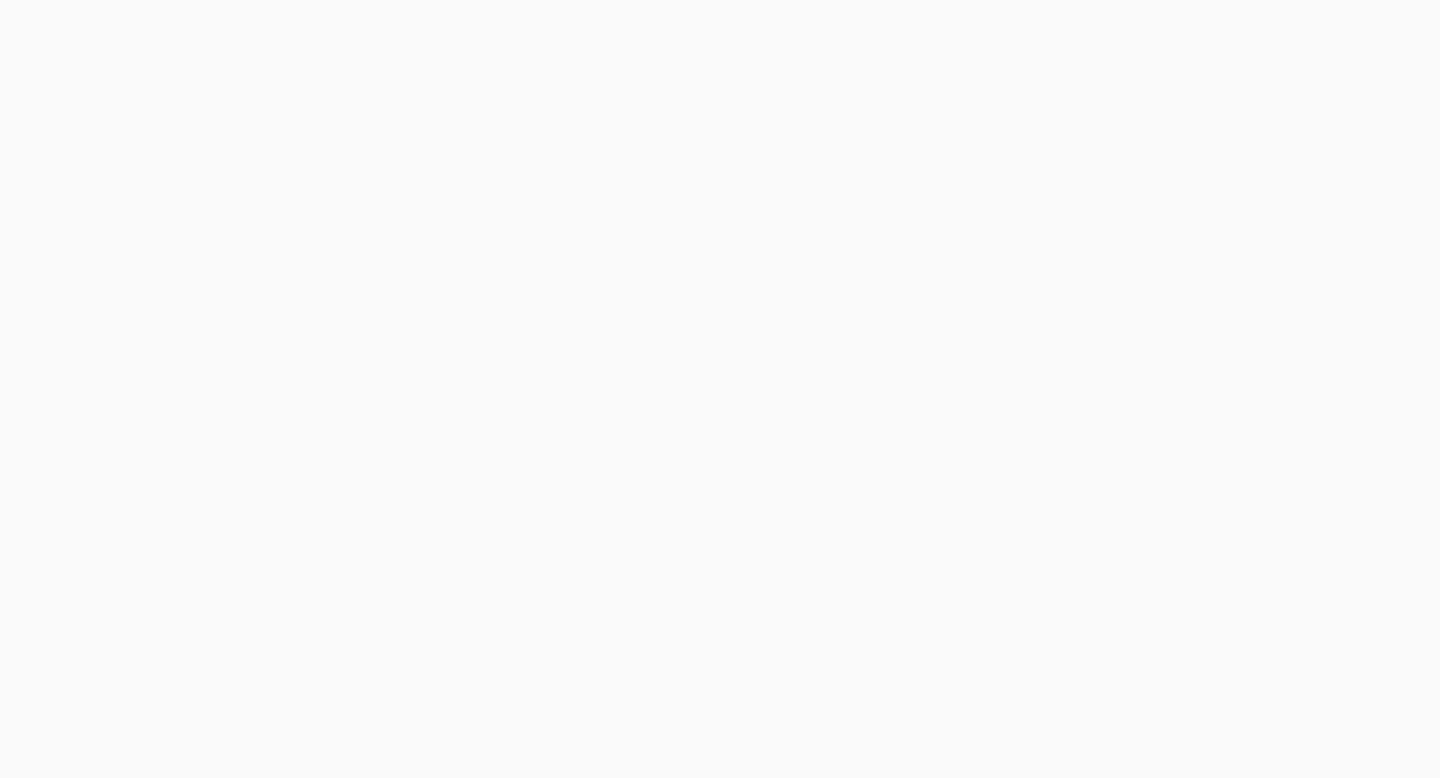 scroll, scrollTop: 0, scrollLeft: 0, axis: both 